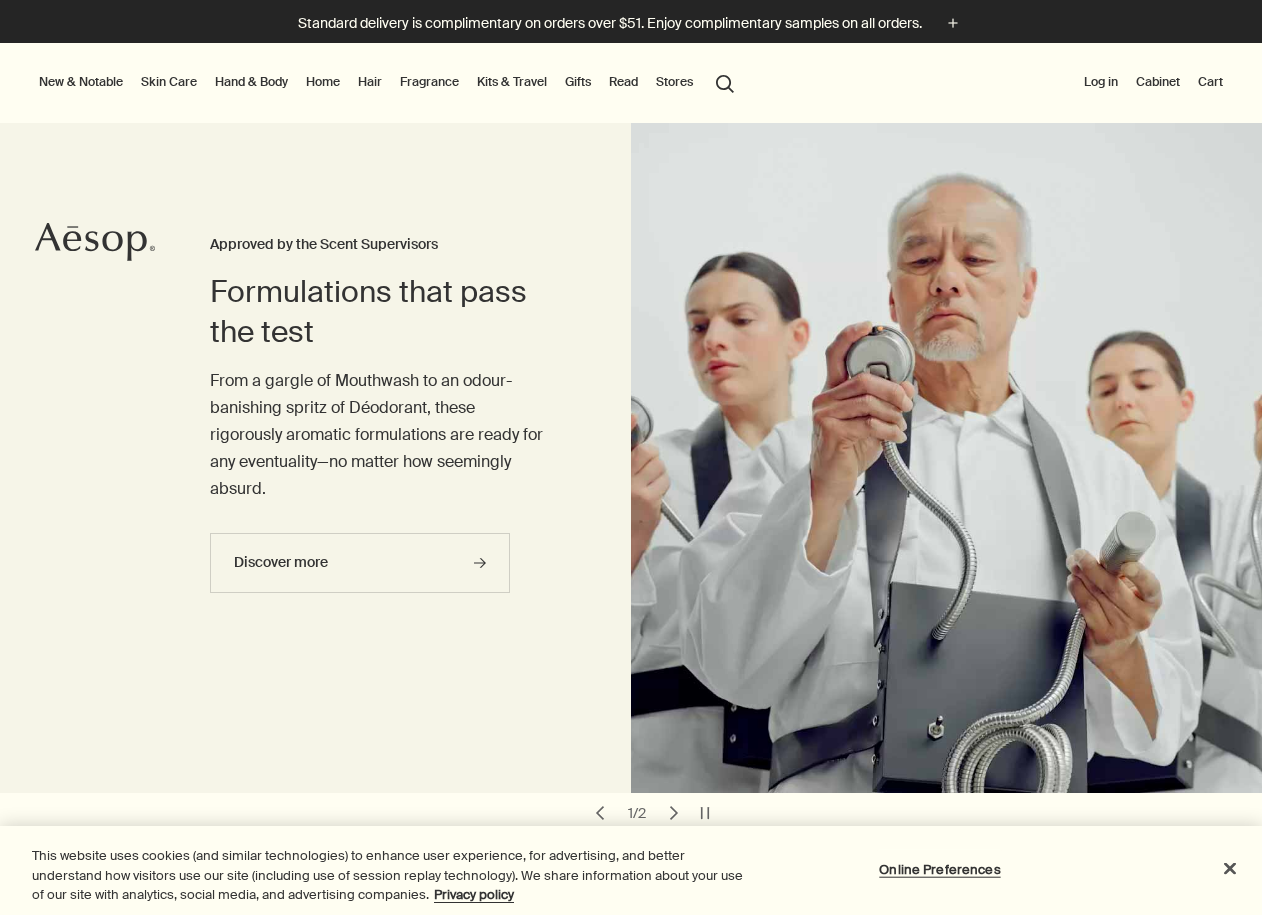 scroll, scrollTop: 0, scrollLeft: 0, axis: both 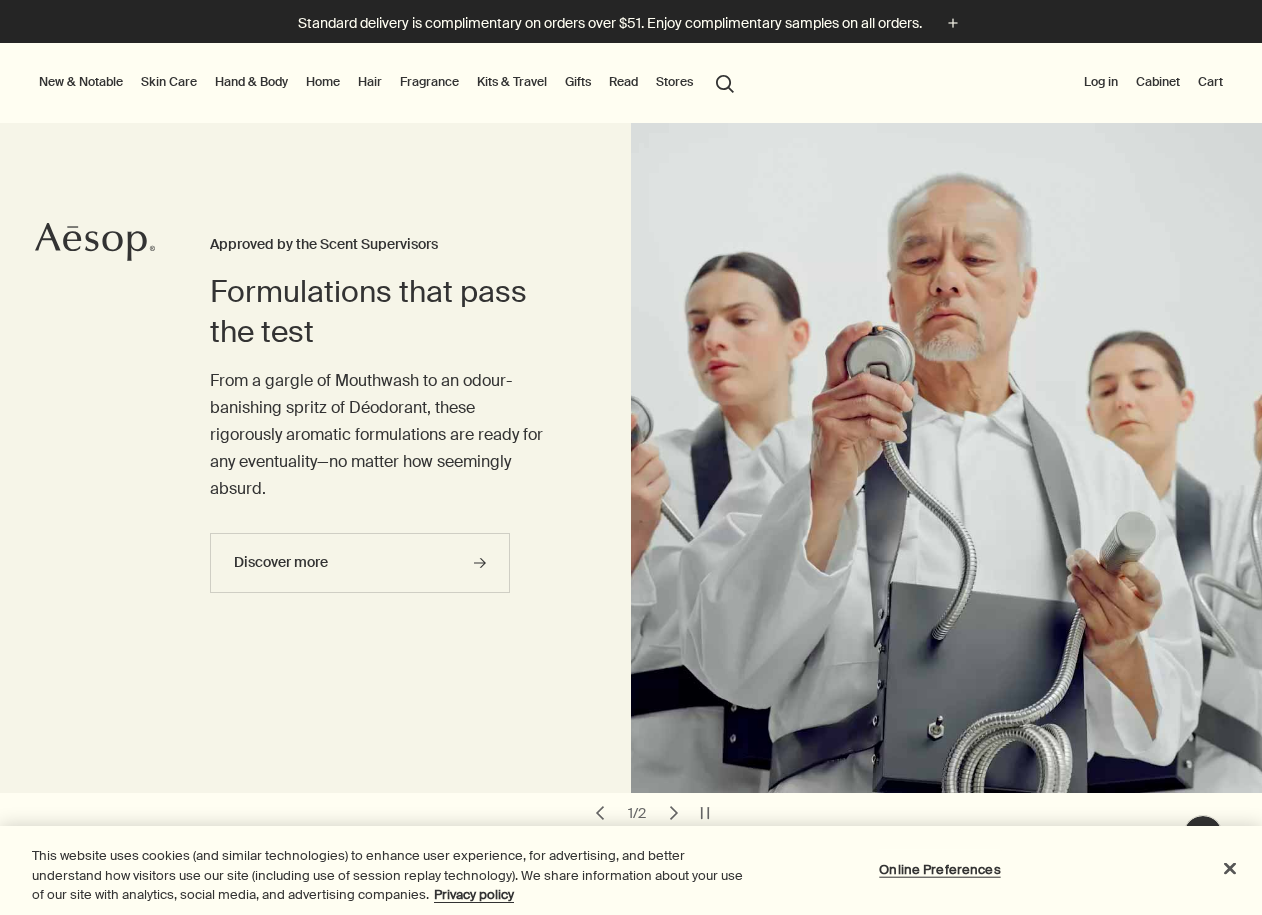 click on "Skin Care" at bounding box center [169, 82] 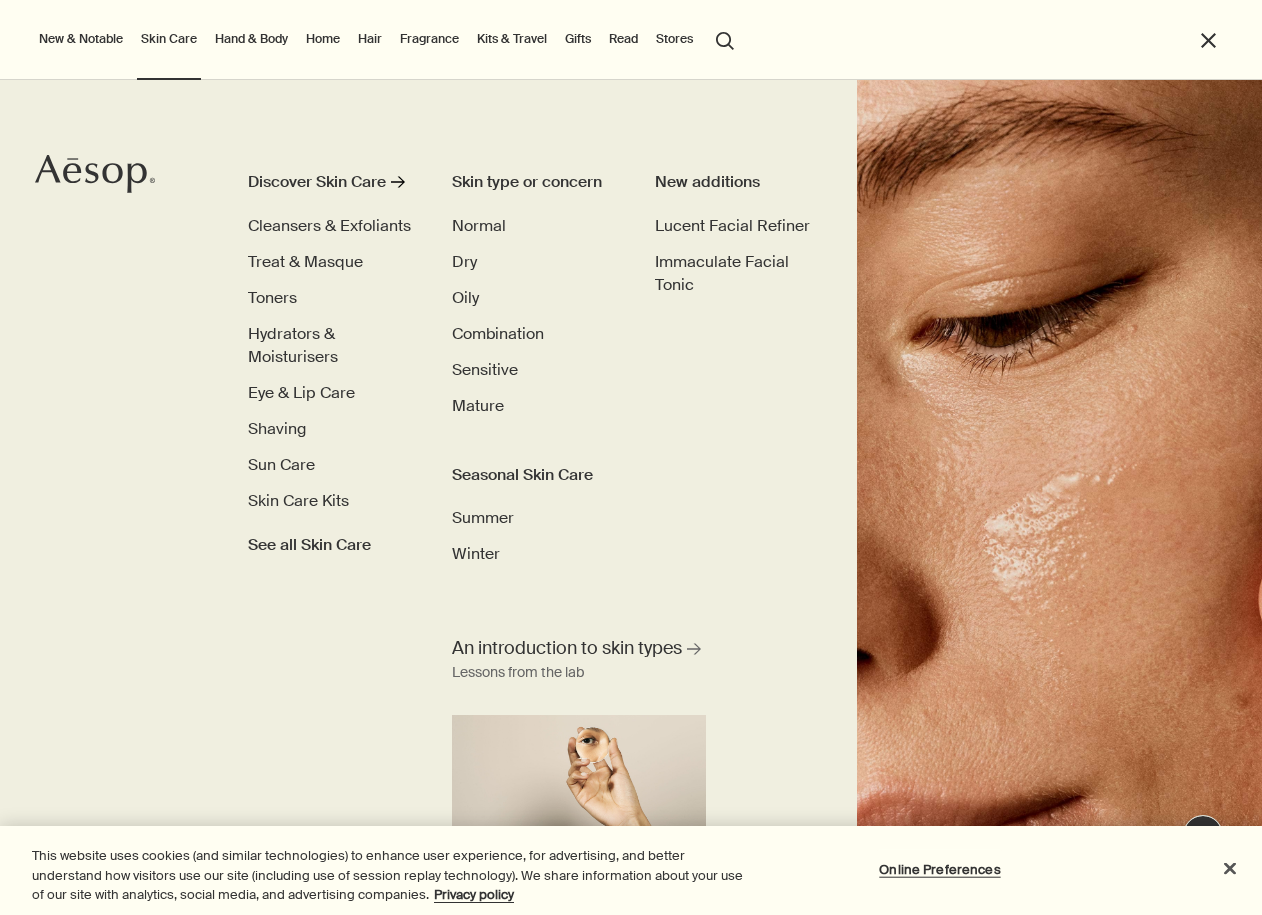 click on "search Search" at bounding box center [725, 39] 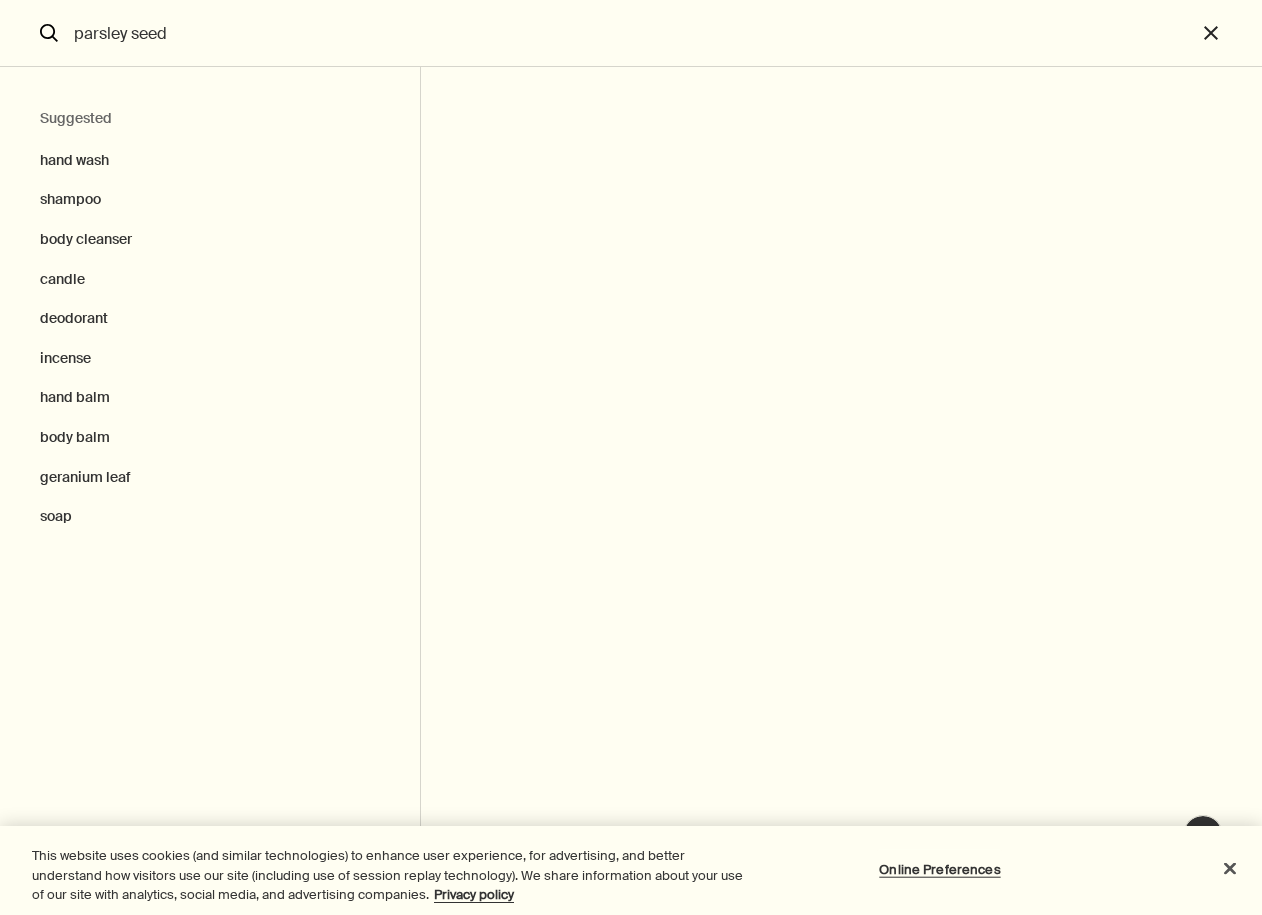 type on "parsley seed" 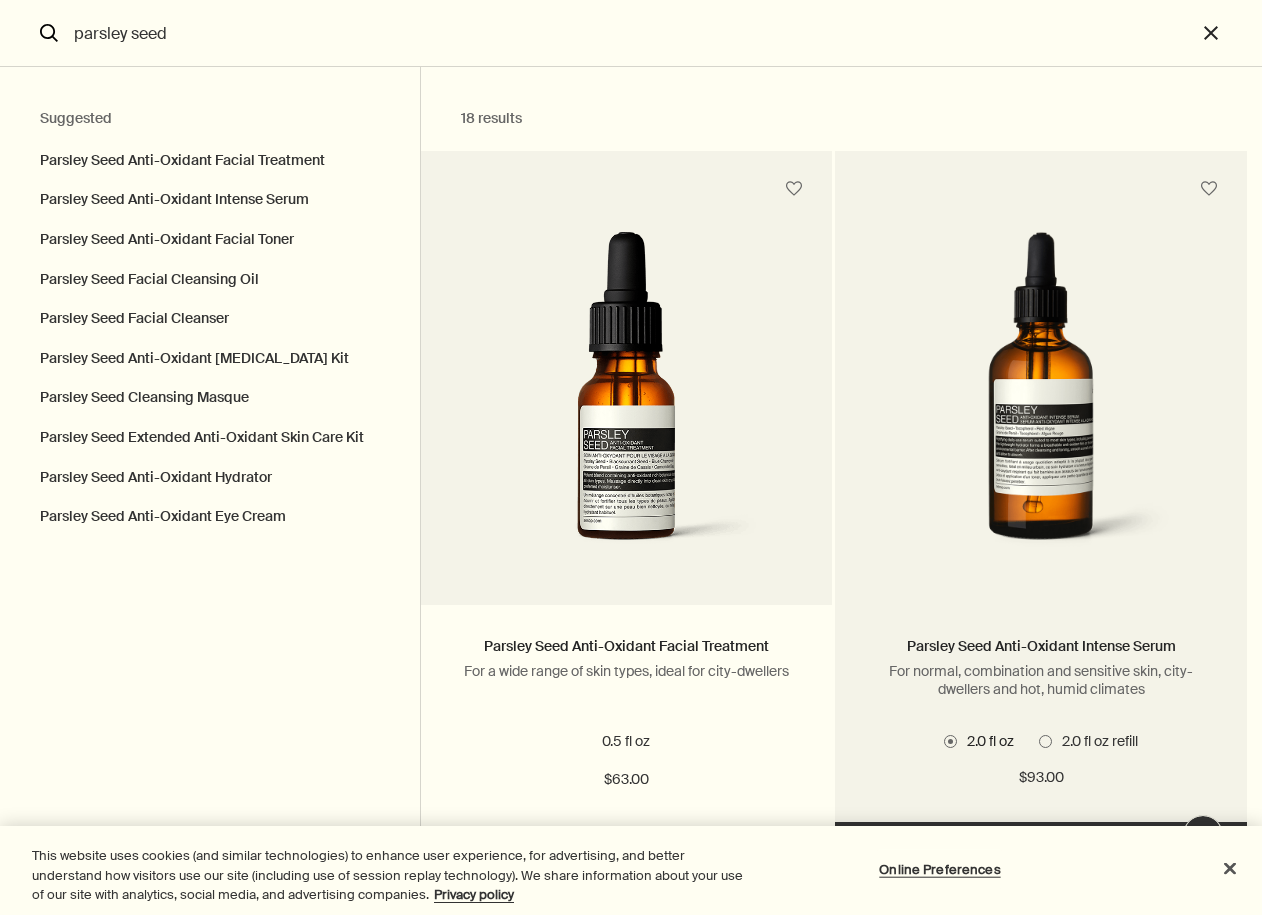 click at bounding box center [1045, 741] 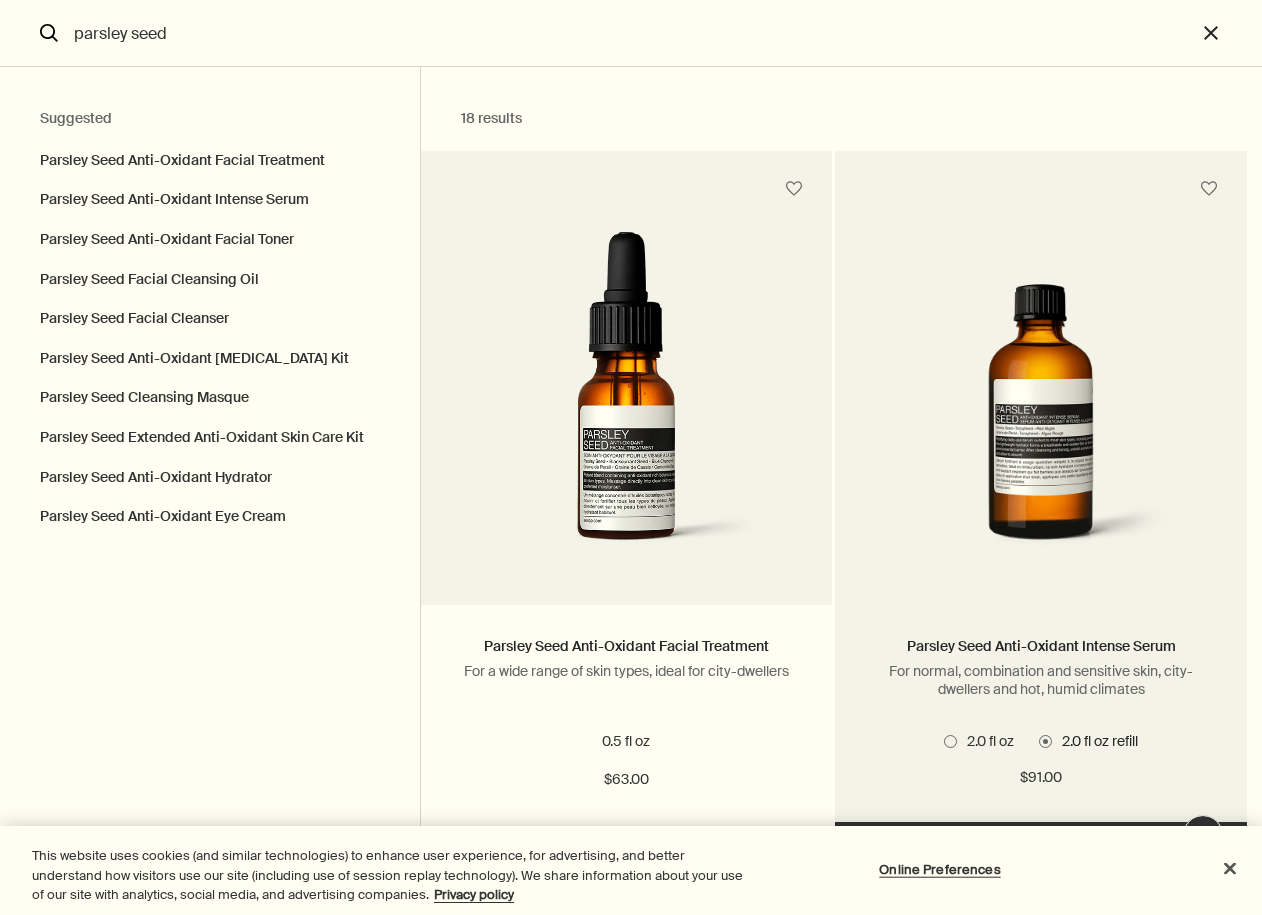 click at bounding box center [950, 741] 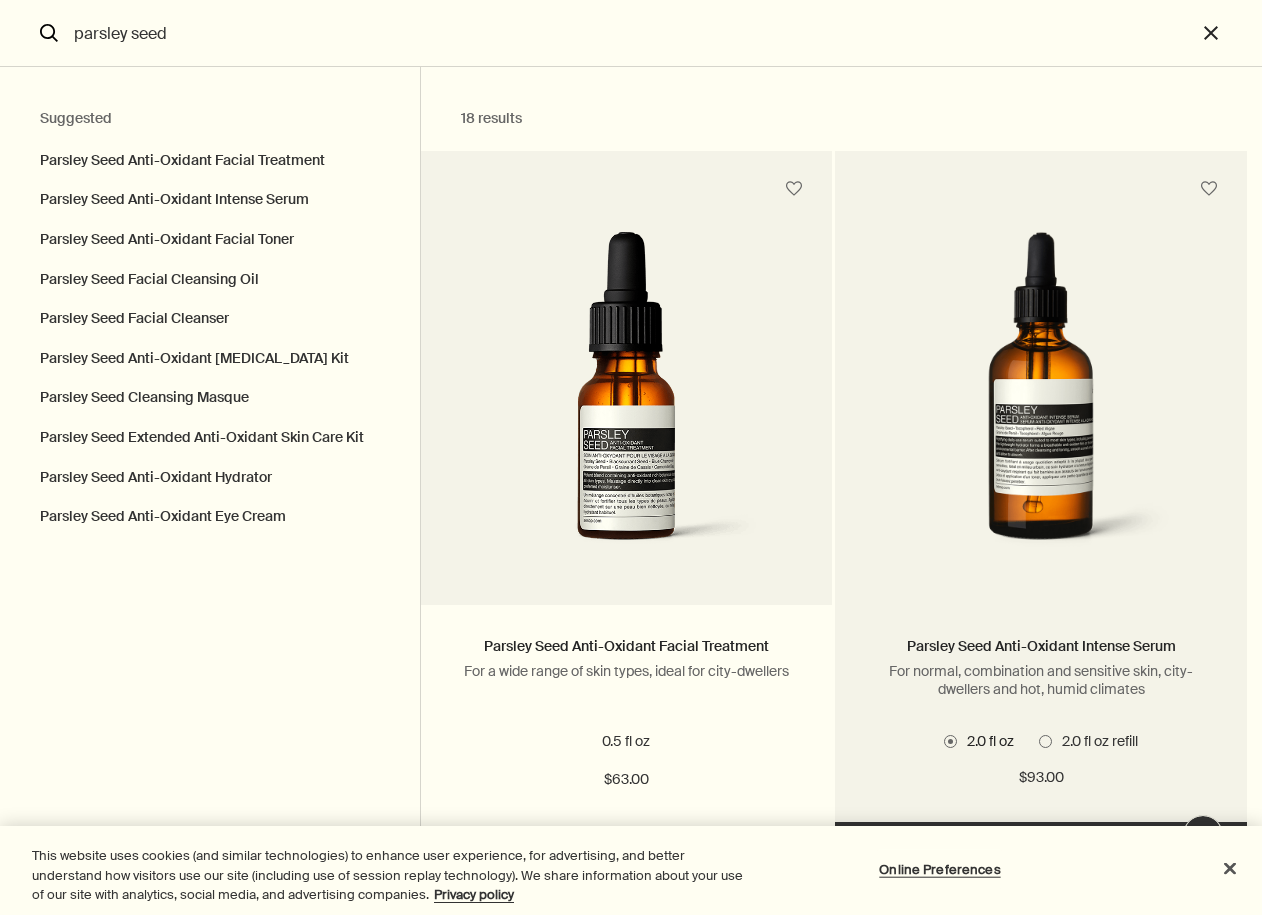 click at bounding box center (1045, 741) 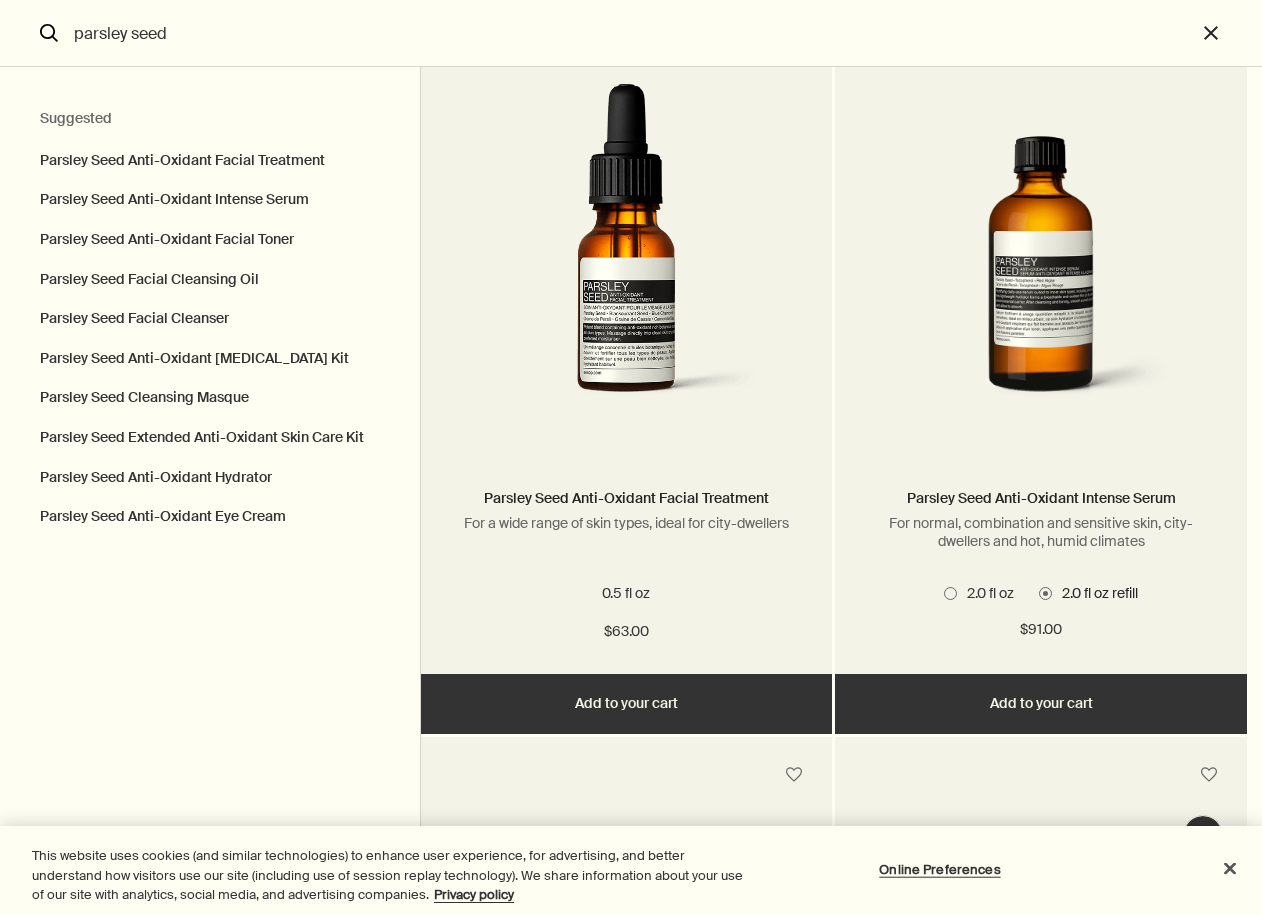 scroll, scrollTop: 245, scrollLeft: 0, axis: vertical 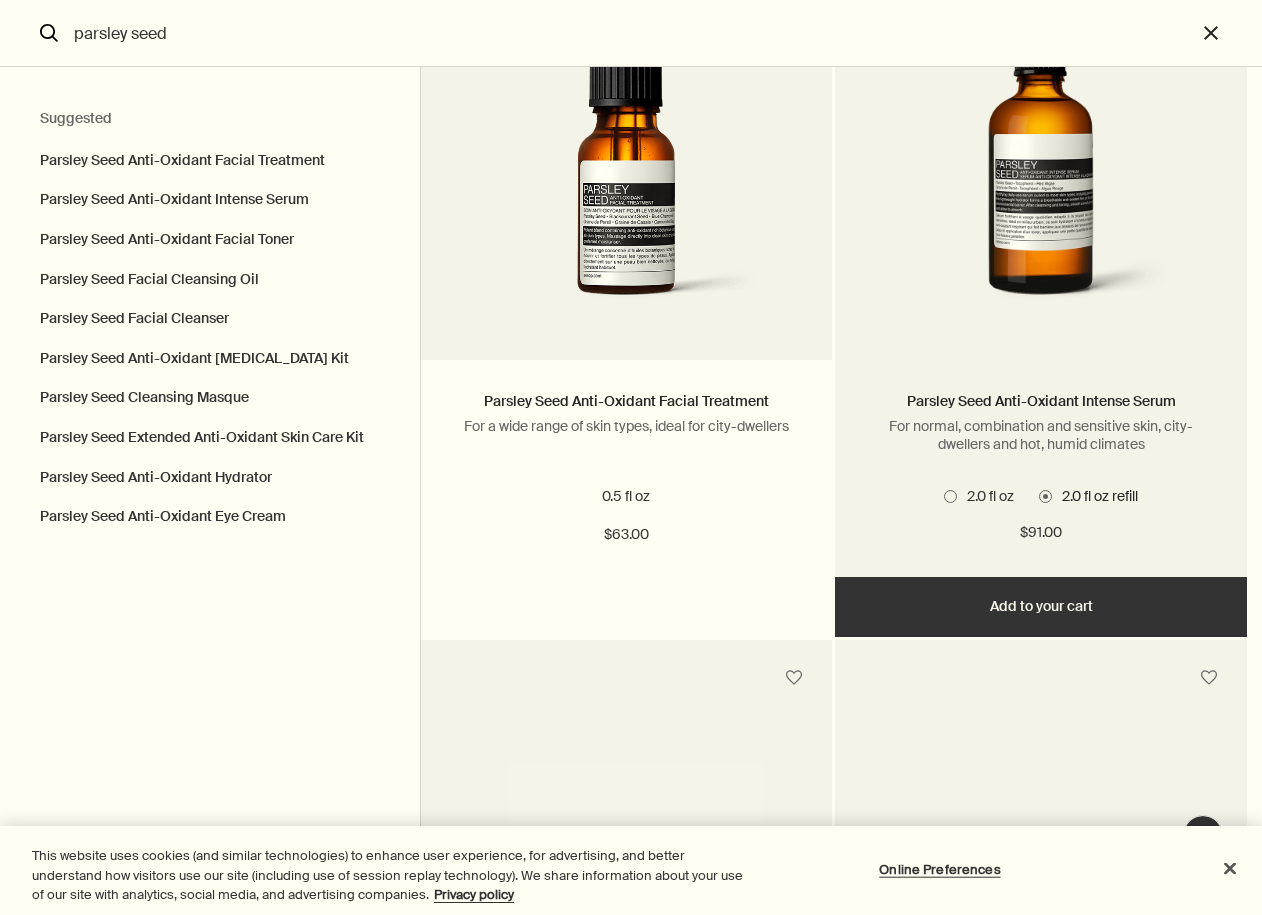 click on "Add Add to your cart" at bounding box center [1041, 607] 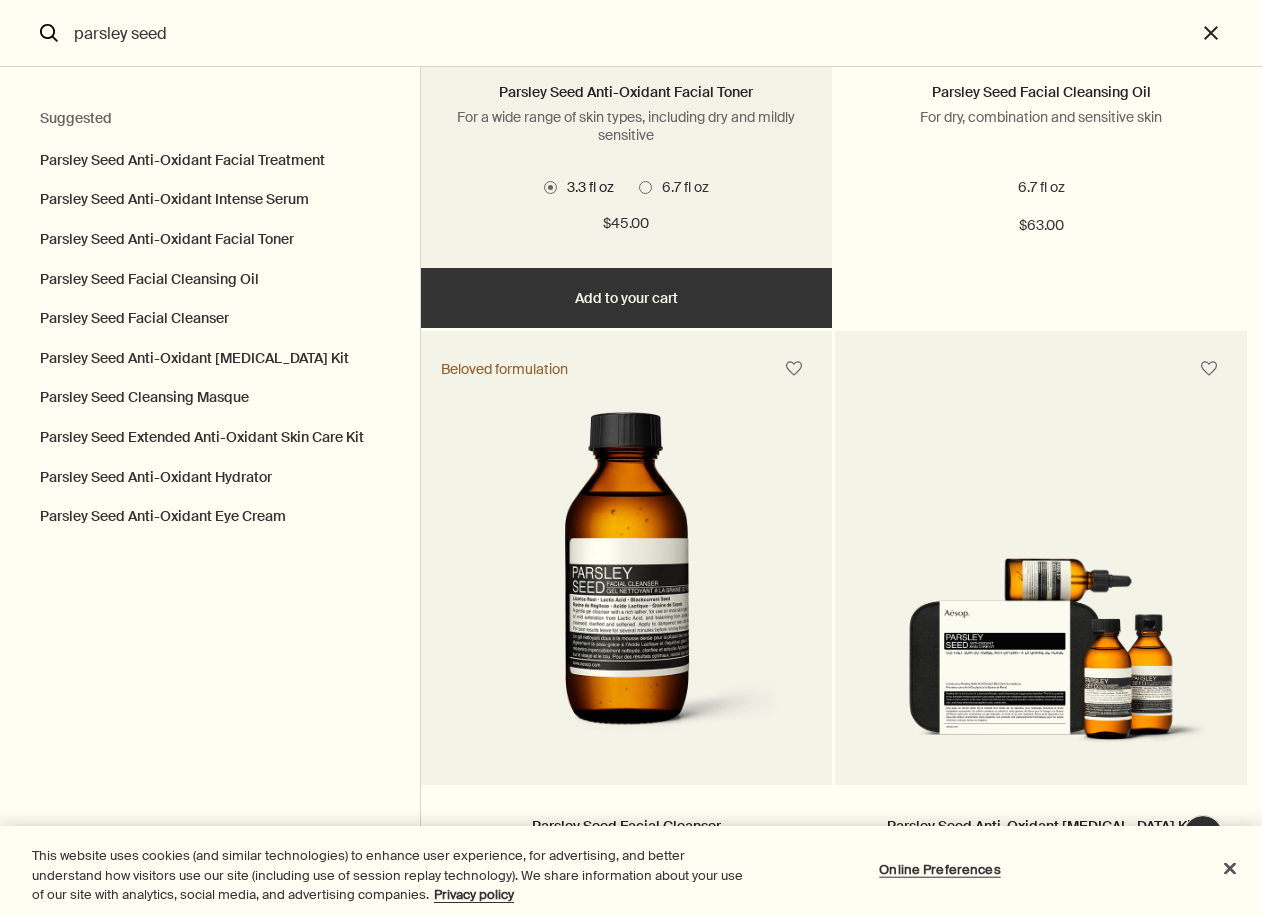 scroll, scrollTop: 1441, scrollLeft: 0, axis: vertical 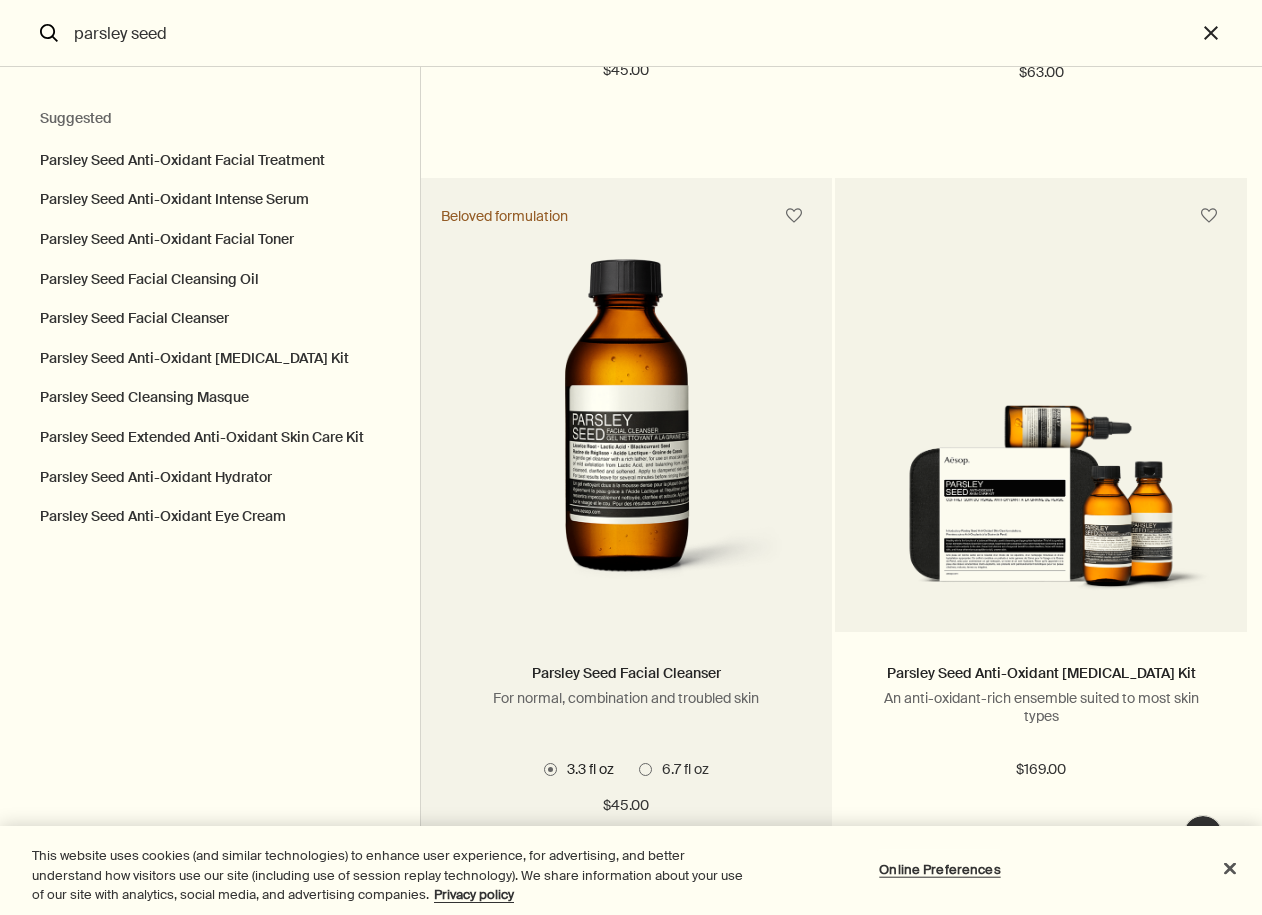 click at bounding box center (645, 769) 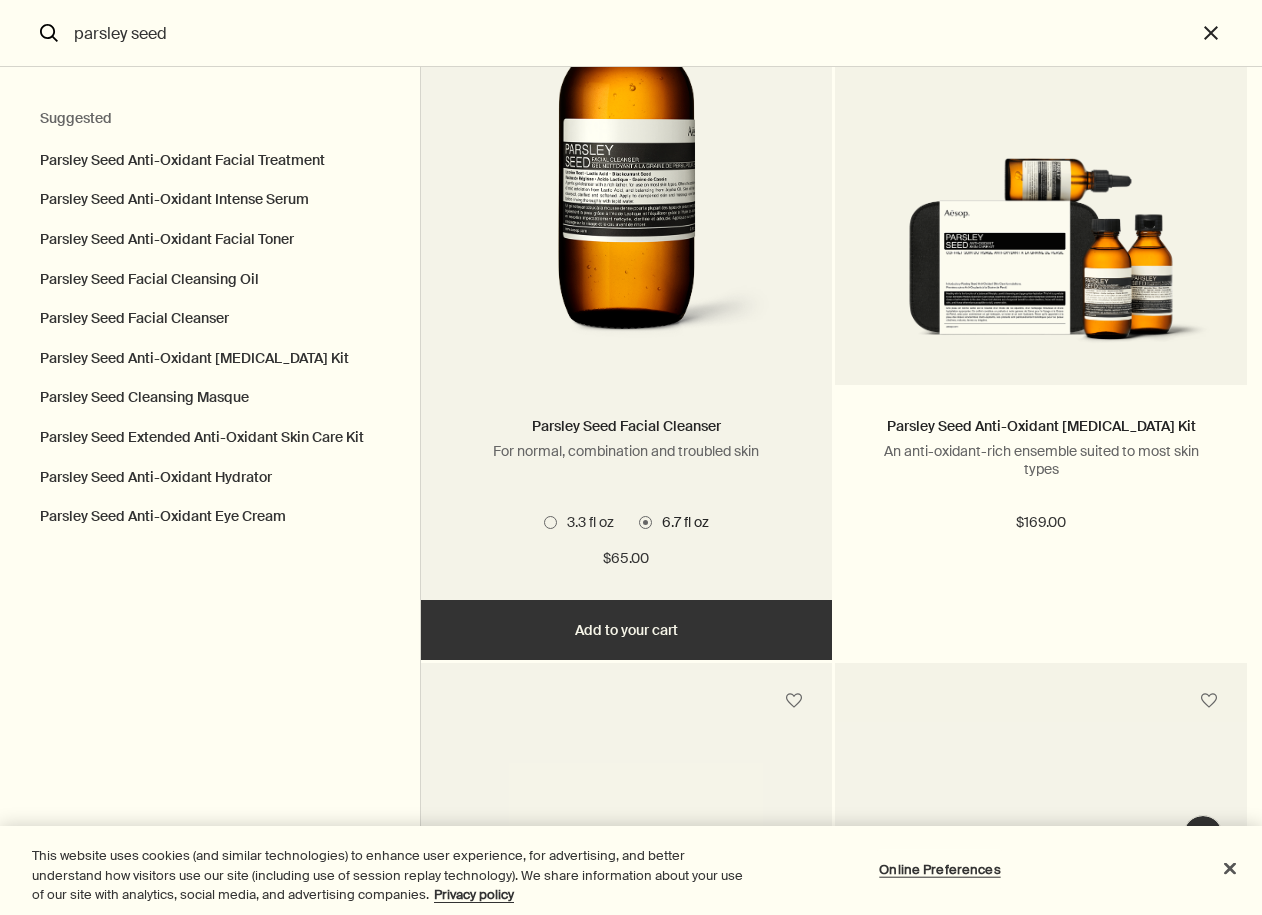scroll, scrollTop: 1817, scrollLeft: 0, axis: vertical 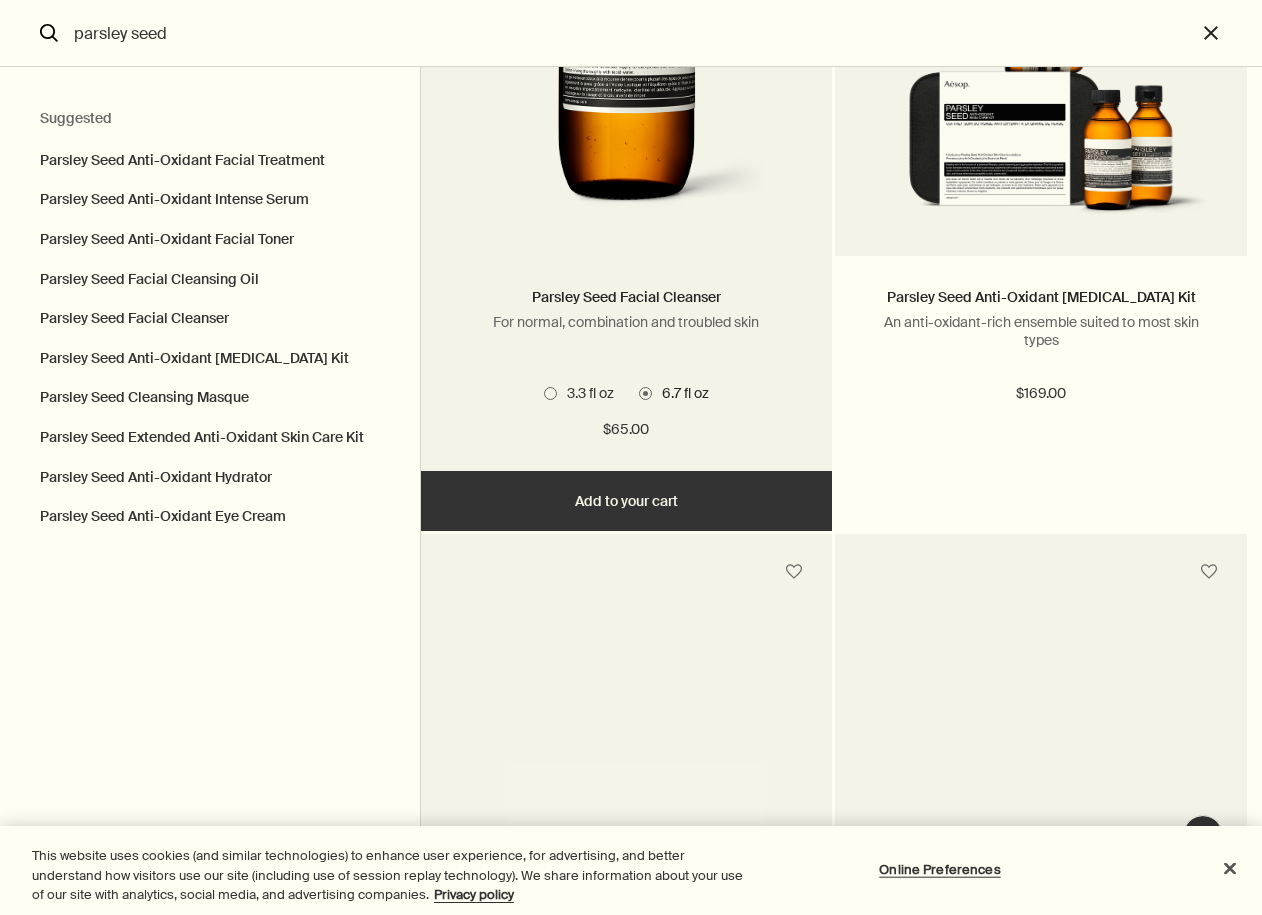 click on "Add Add to your cart" at bounding box center [627, 501] 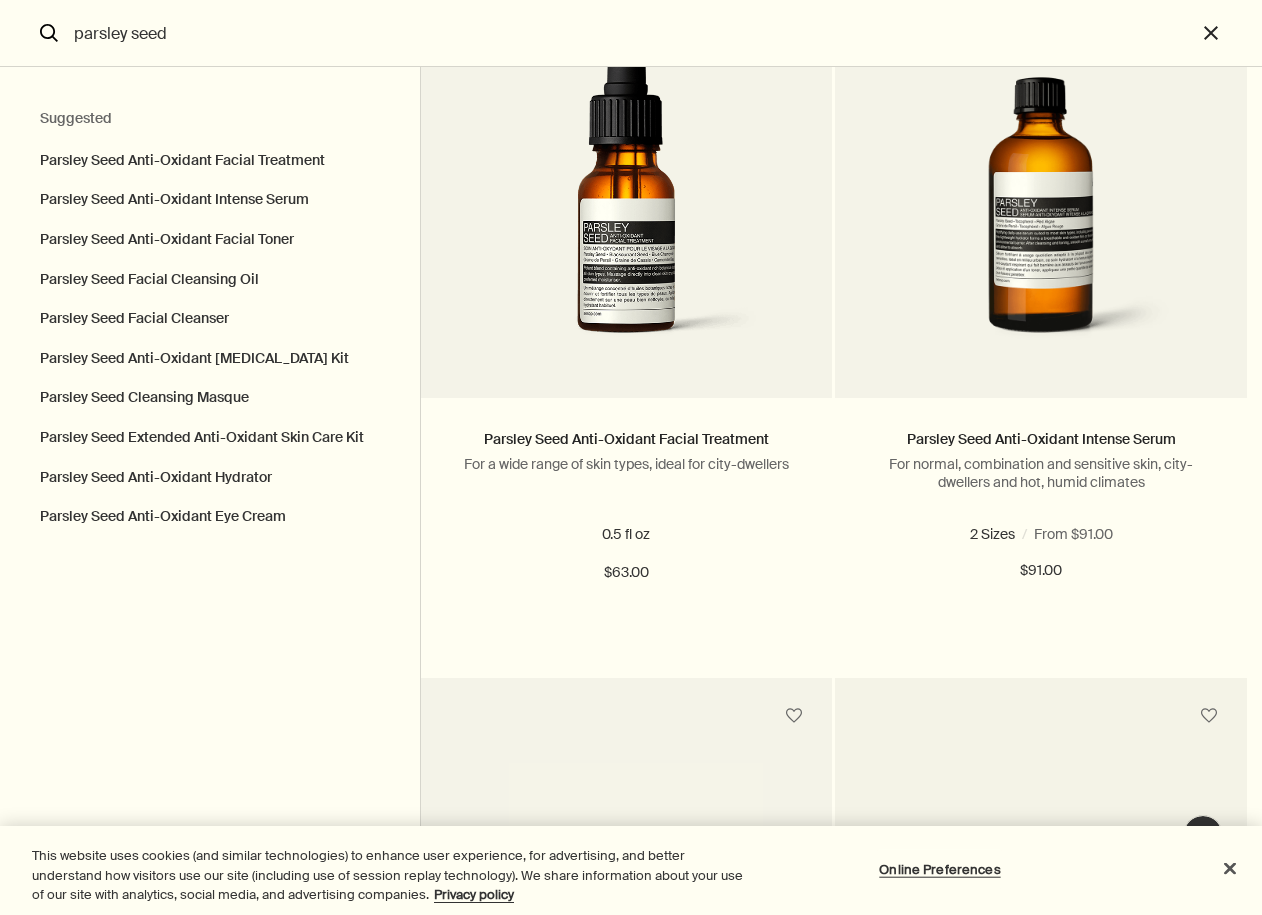 scroll, scrollTop: 0, scrollLeft: 0, axis: both 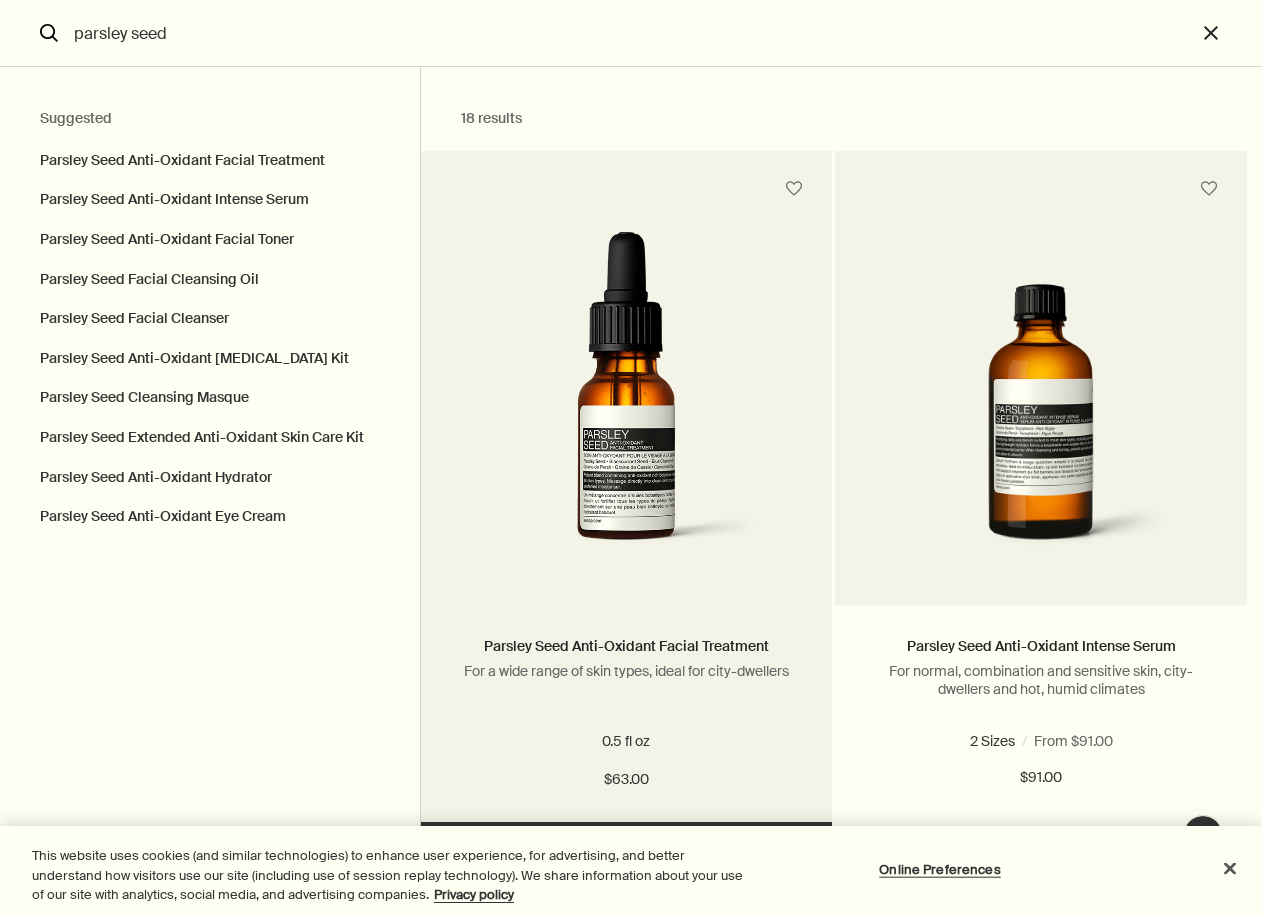 click at bounding box center (627, 402) 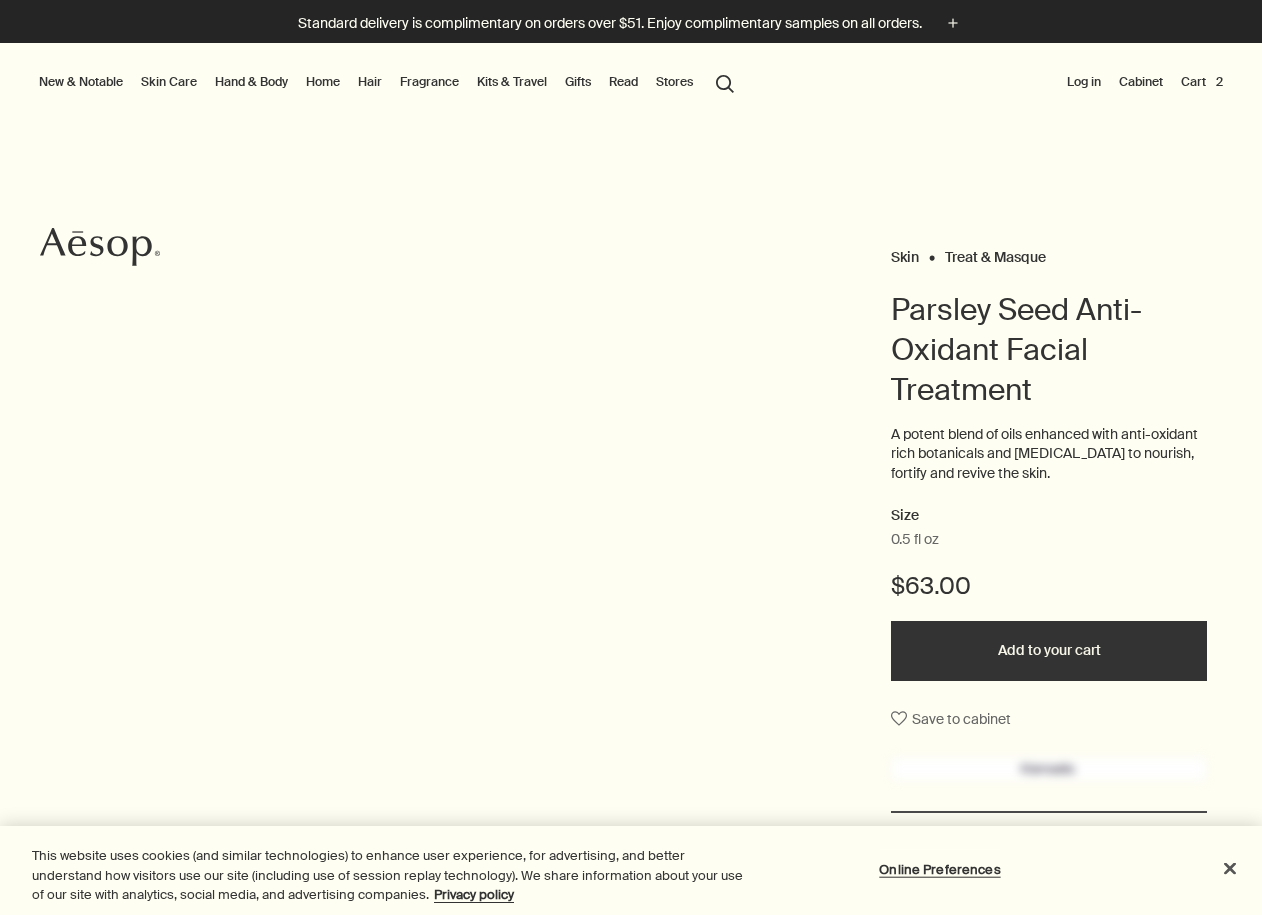 scroll, scrollTop: 0, scrollLeft: 0, axis: both 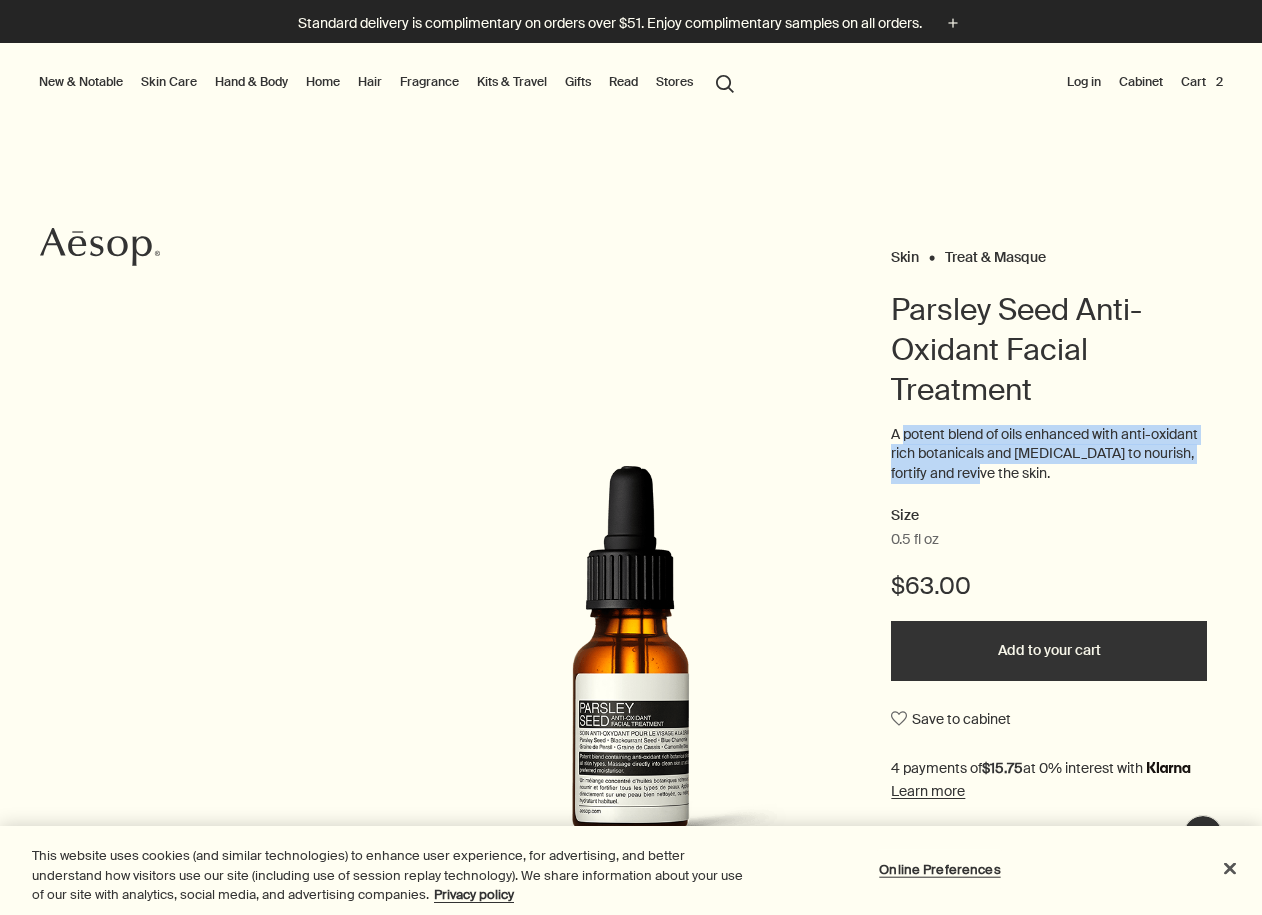drag, startPoint x: 907, startPoint y: 430, endPoint x: 969, endPoint y: 471, distance: 74.330345 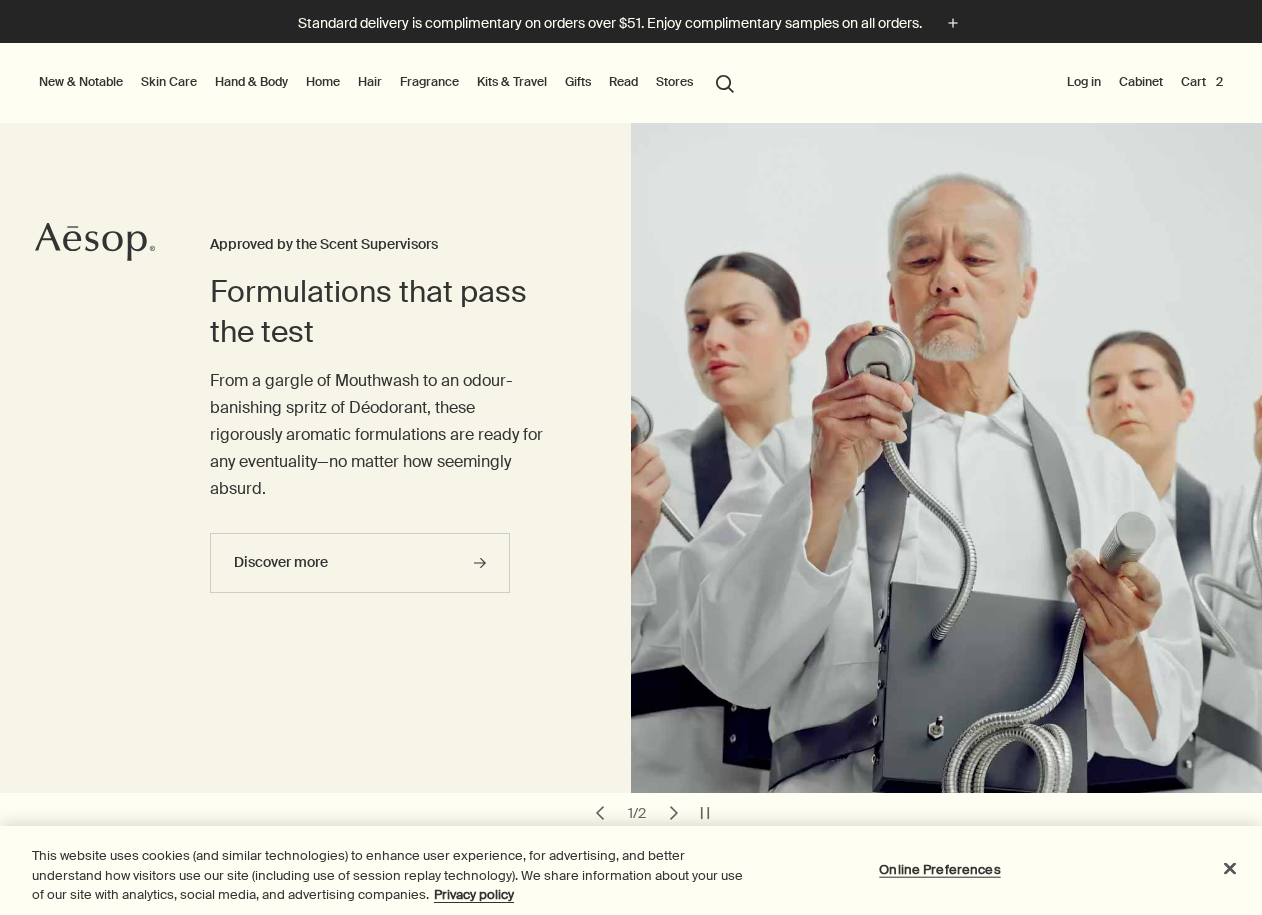 scroll, scrollTop: 0, scrollLeft: 0, axis: both 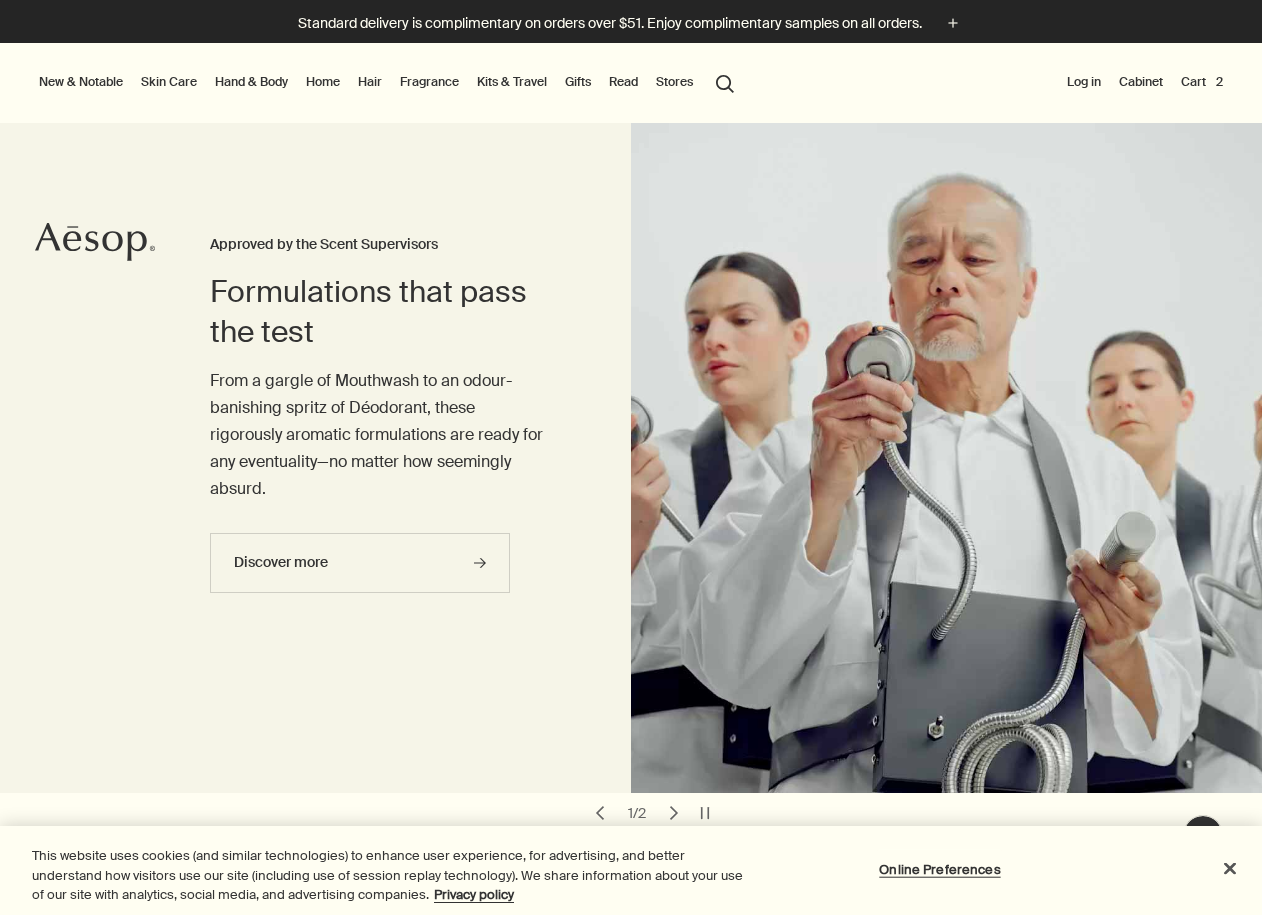 click on "Cart 2" at bounding box center [1202, 82] 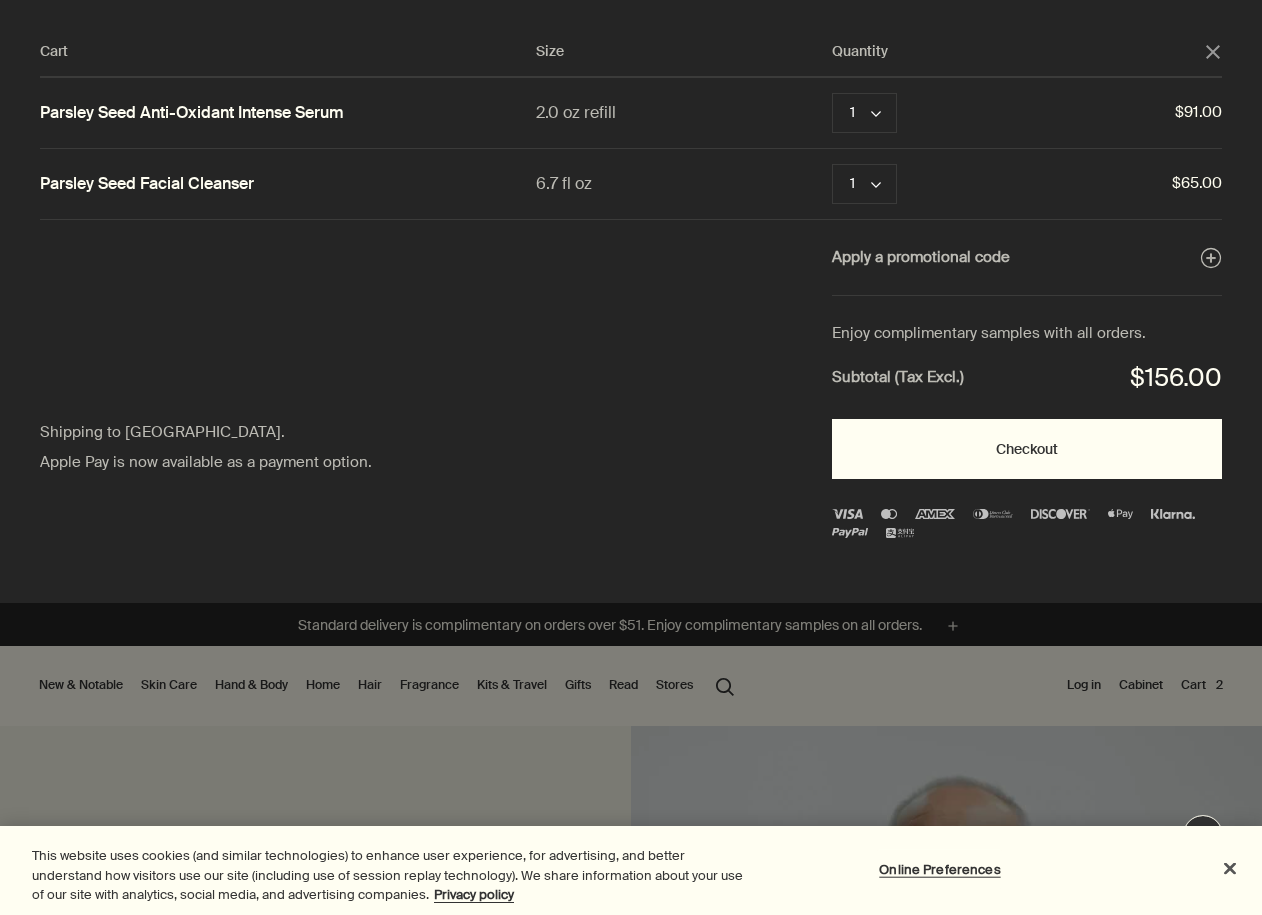click on "Checkout" at bounding box center [1027, 449] 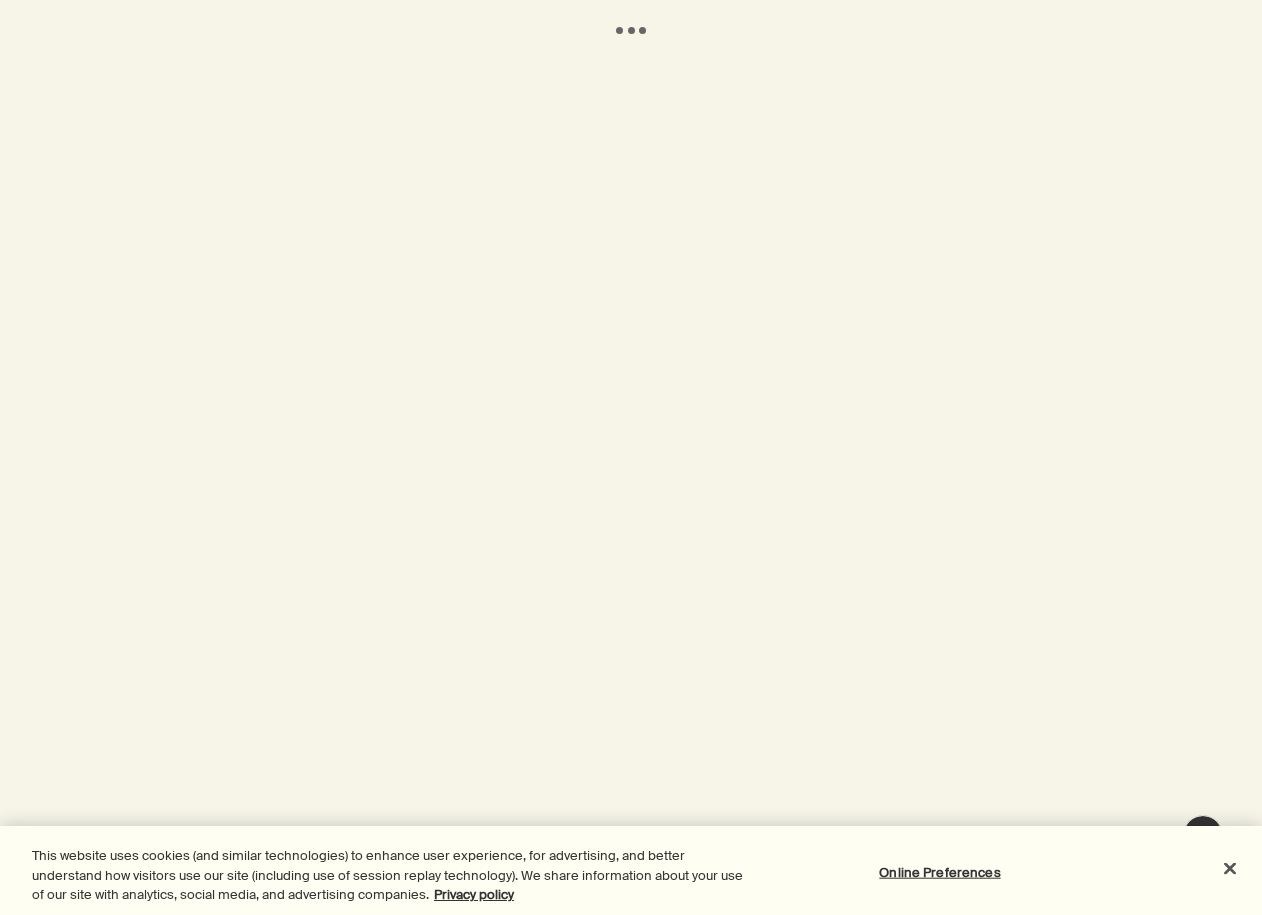 scroll, scrollTop: 0, scrollLeft: 0, axis: both 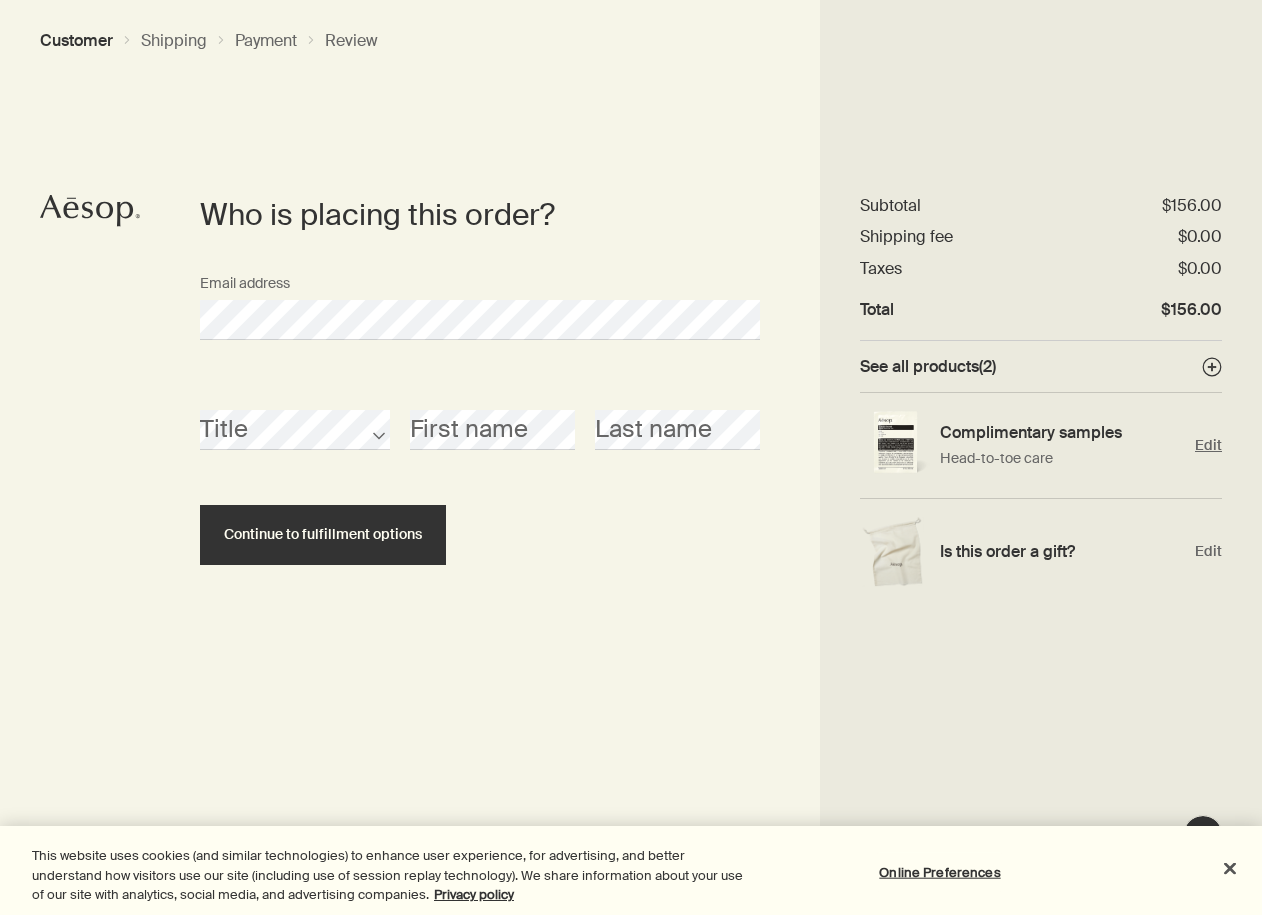 click on "Edit" at bounding box center [1208, 445] 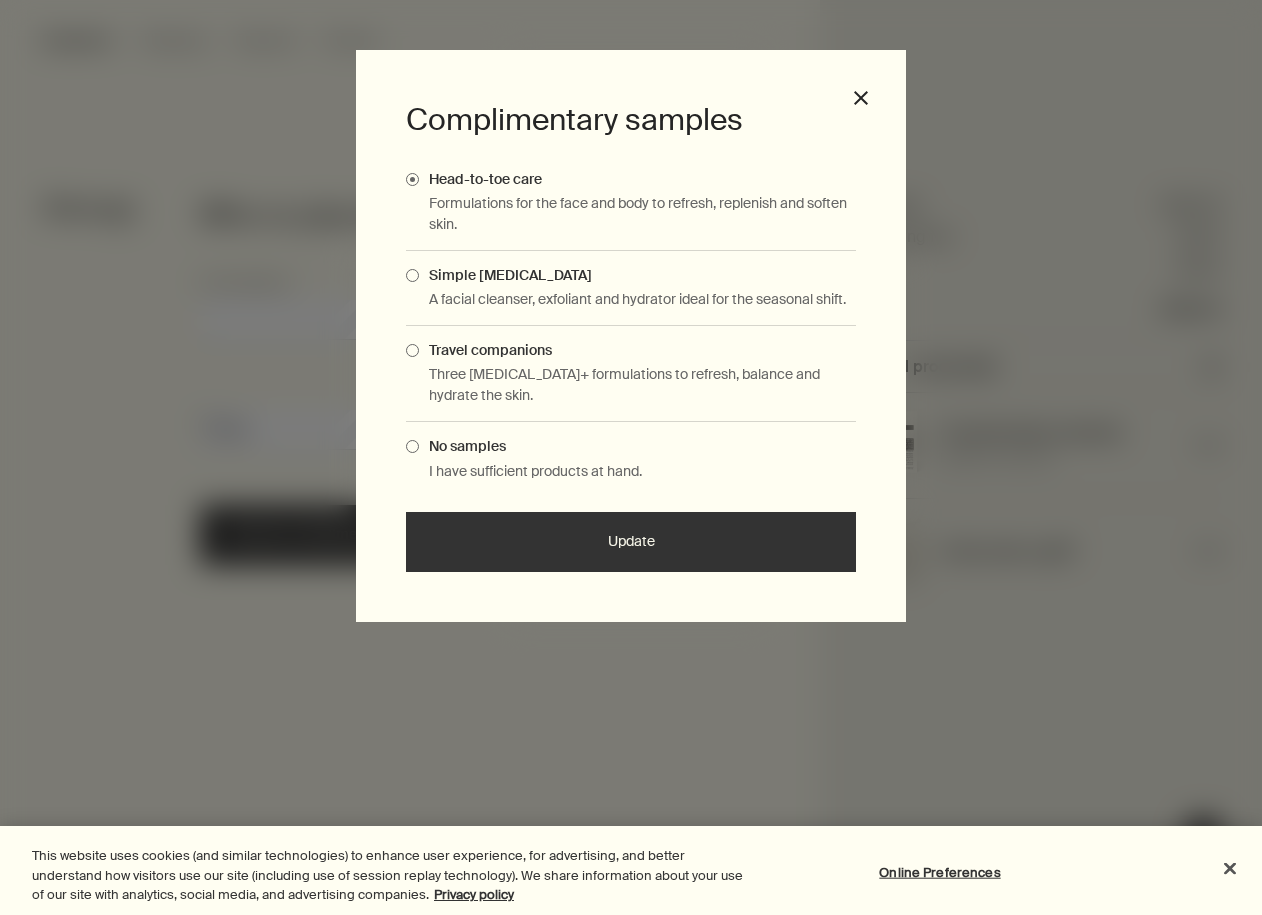 click at bounding box center [412, 275] 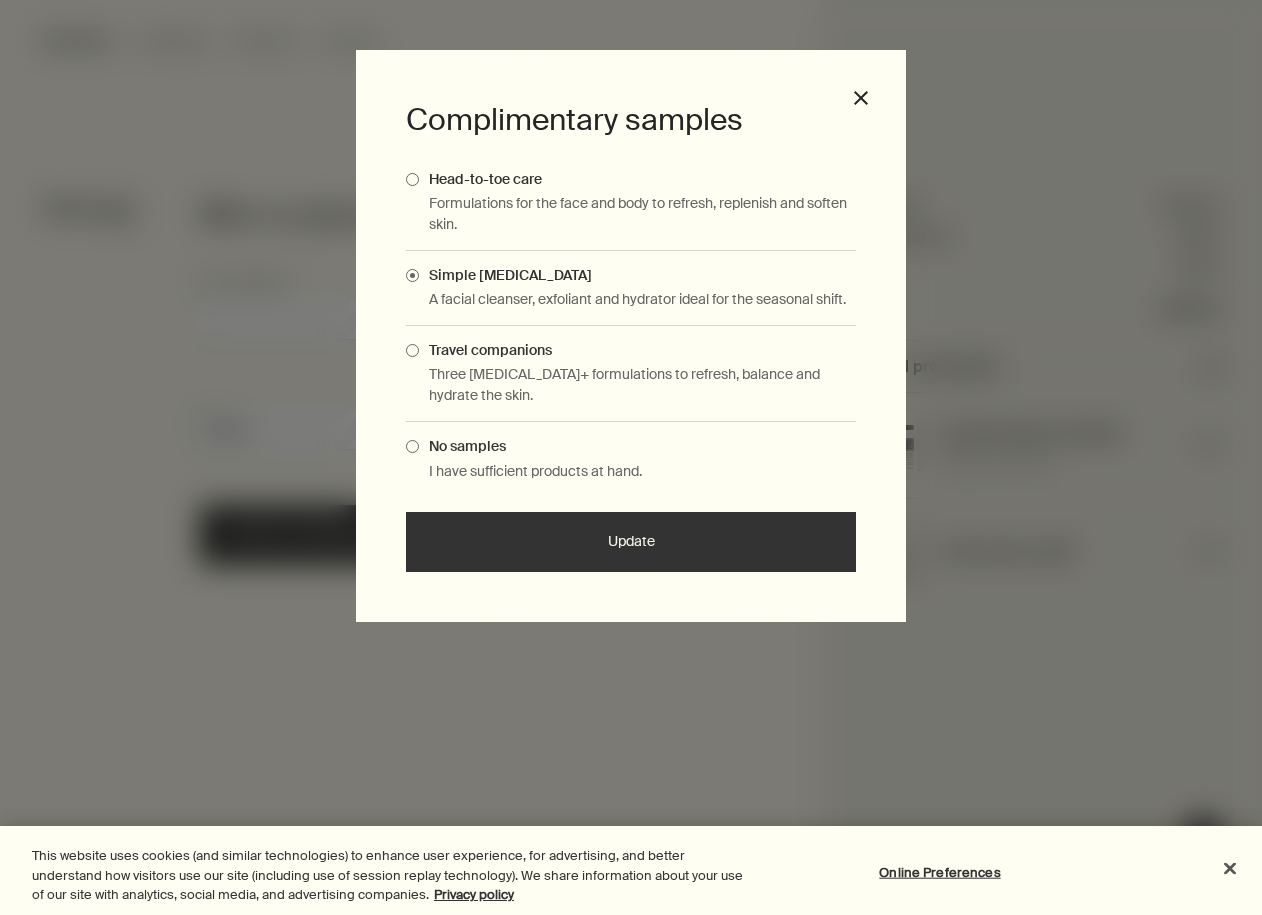 click on "Update" at bounding box center (631, 542) 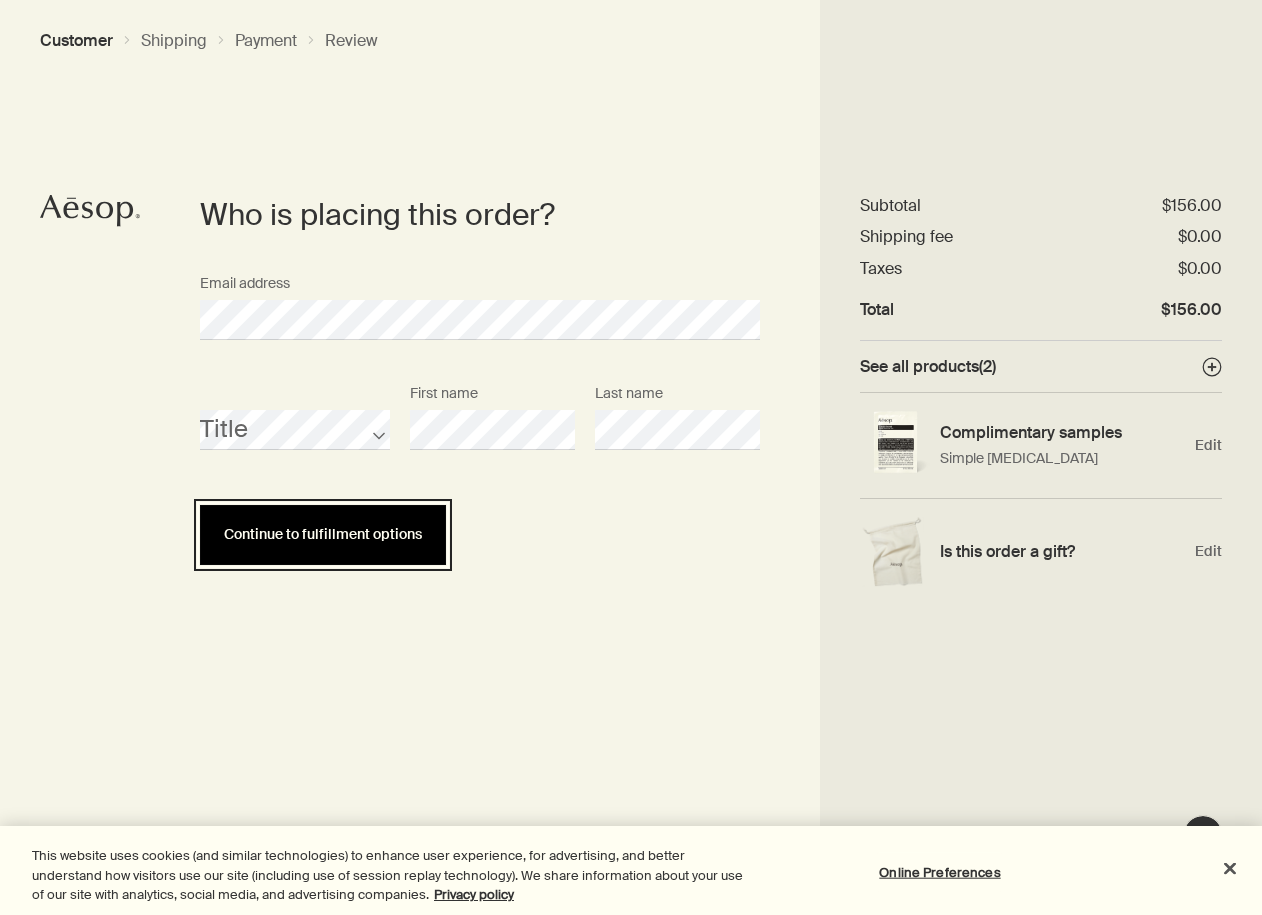 click on "Continue to fulfillment options" at bounding box center (323, 534) 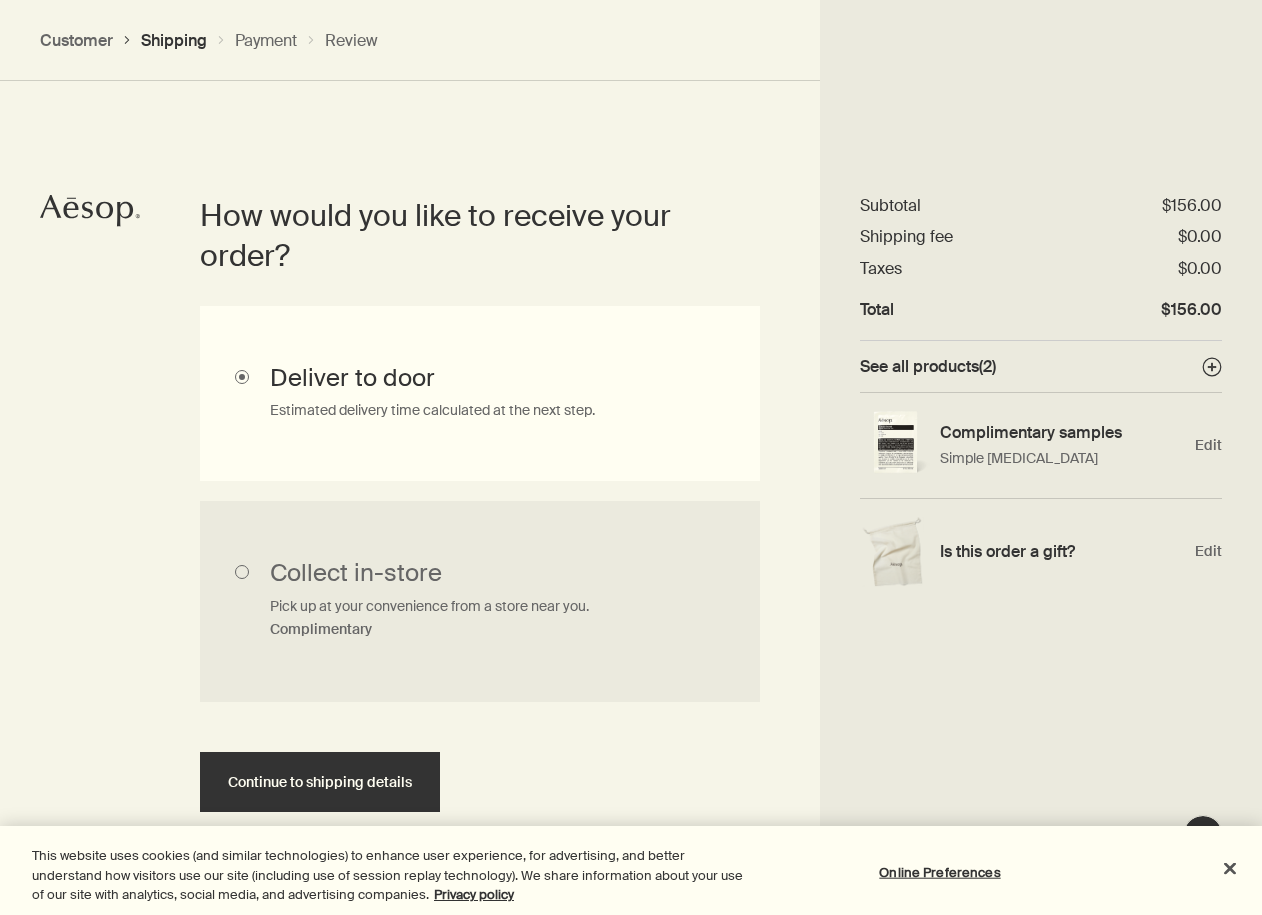 scroll, scrollTop: 448, scrollLeft: 0, axis: vertical 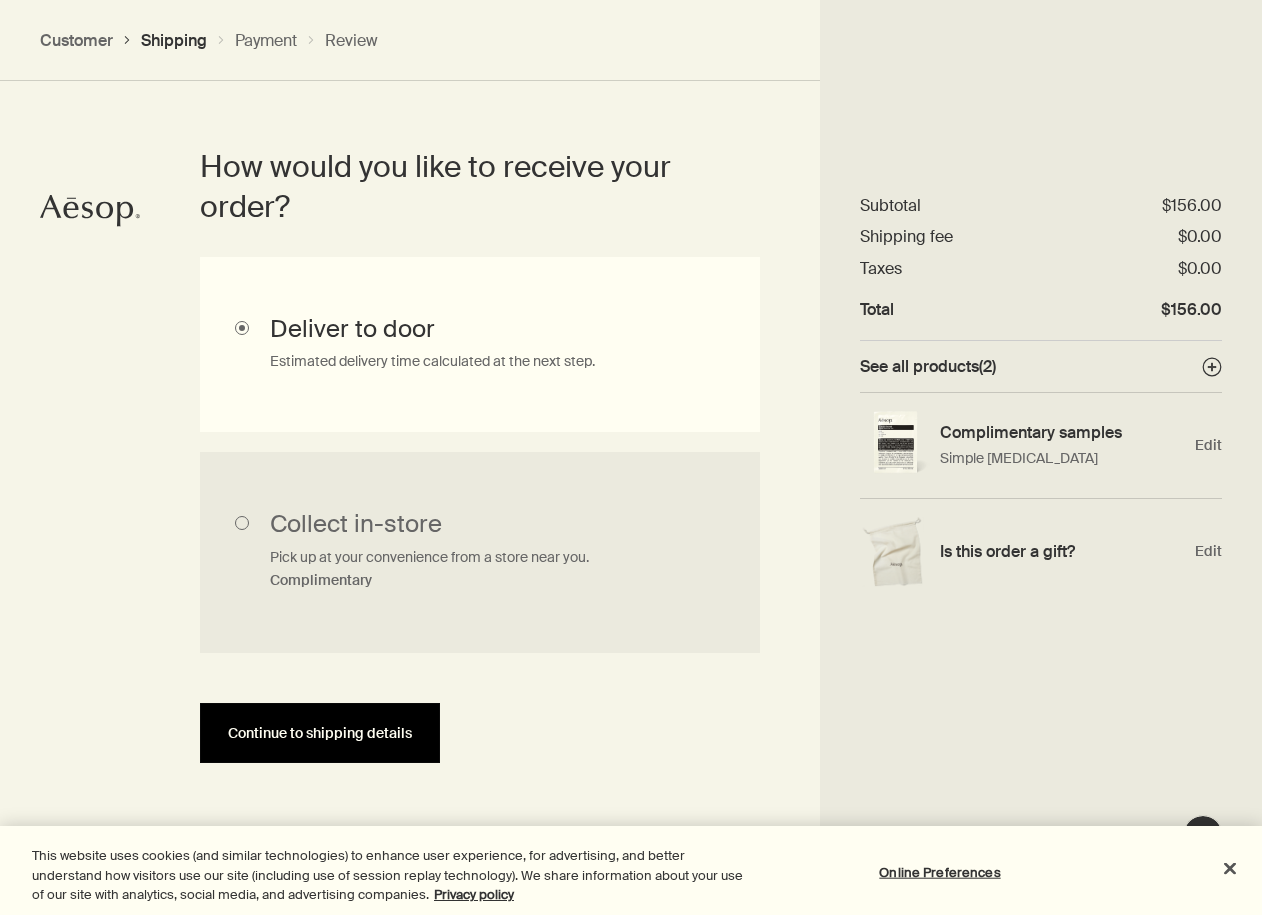 click on "Continue to shipping details" at bounding box center [320, 733] 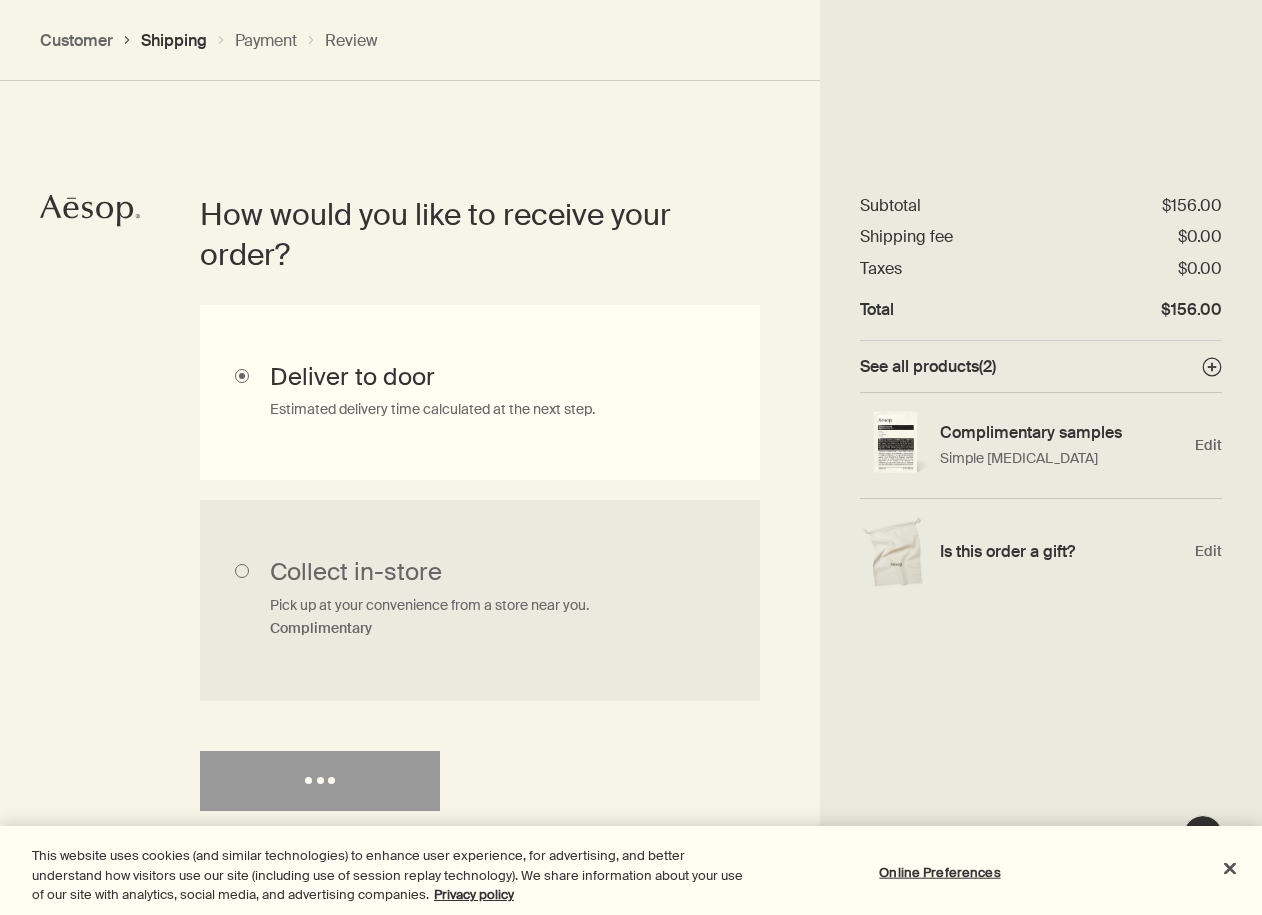 select on "US" 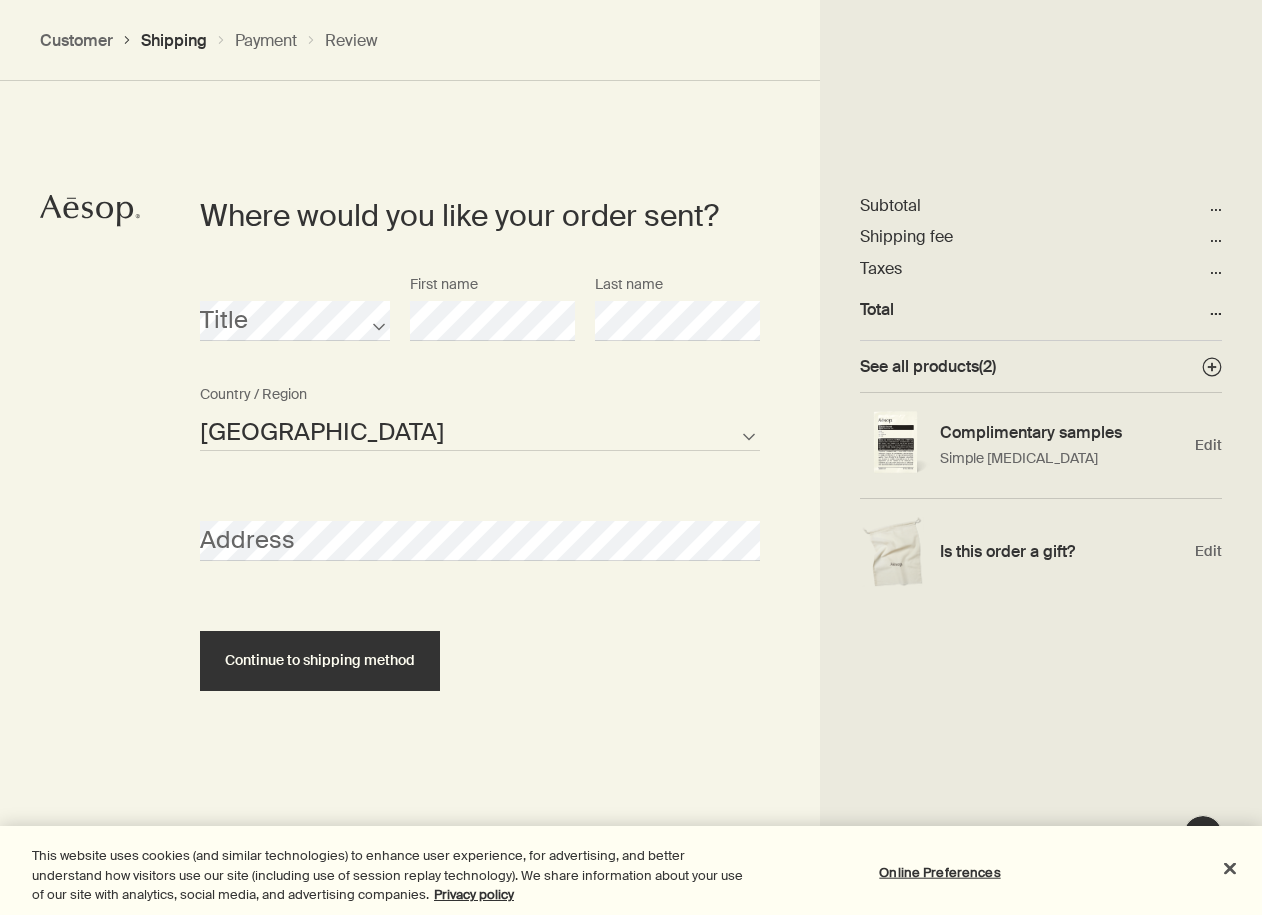 scroll, scrollTop: 865, scrollLeft: 0, axis: vertical 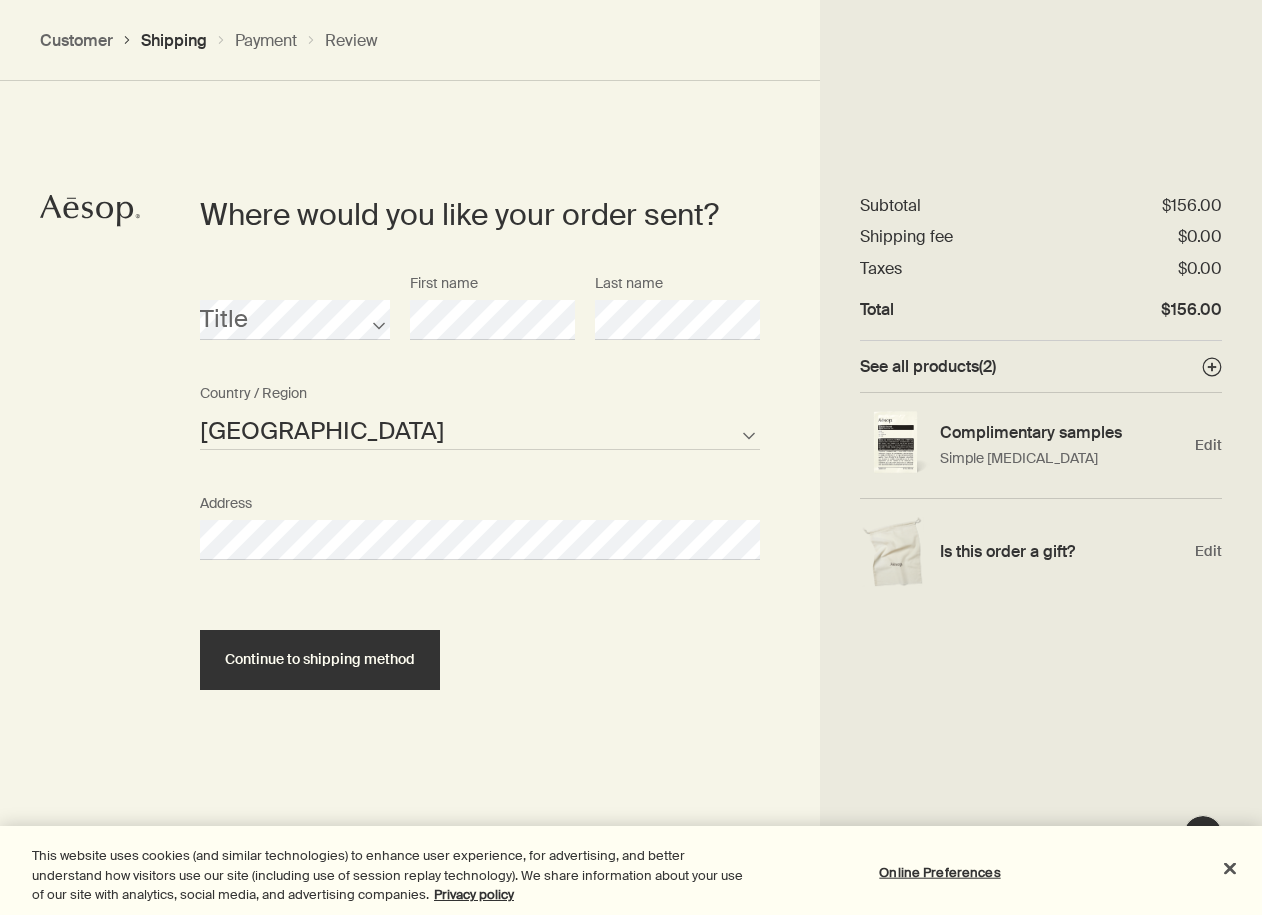 select on "US" 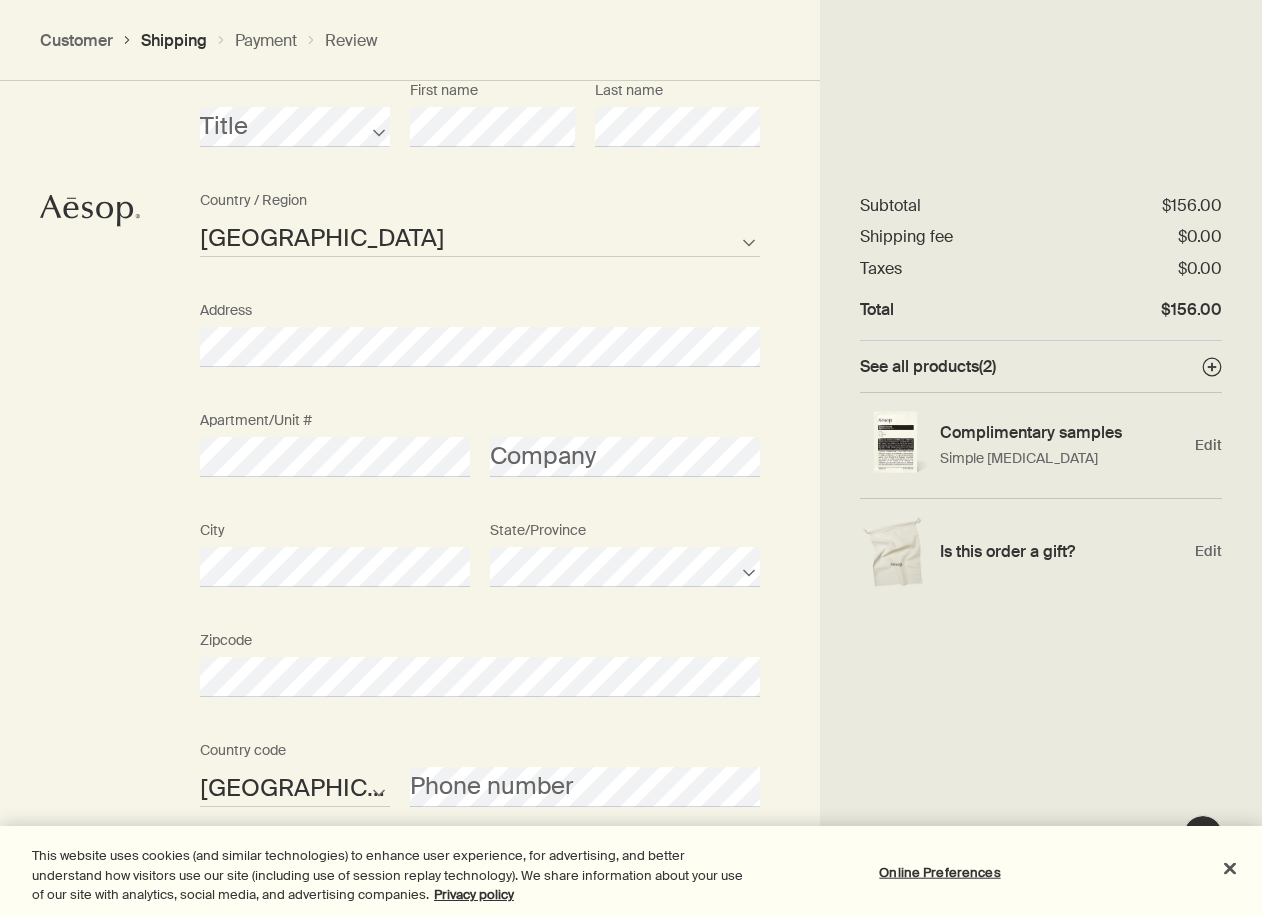 scroll, scrollTop: 1175, scrollLeft: 0, axis: vertical 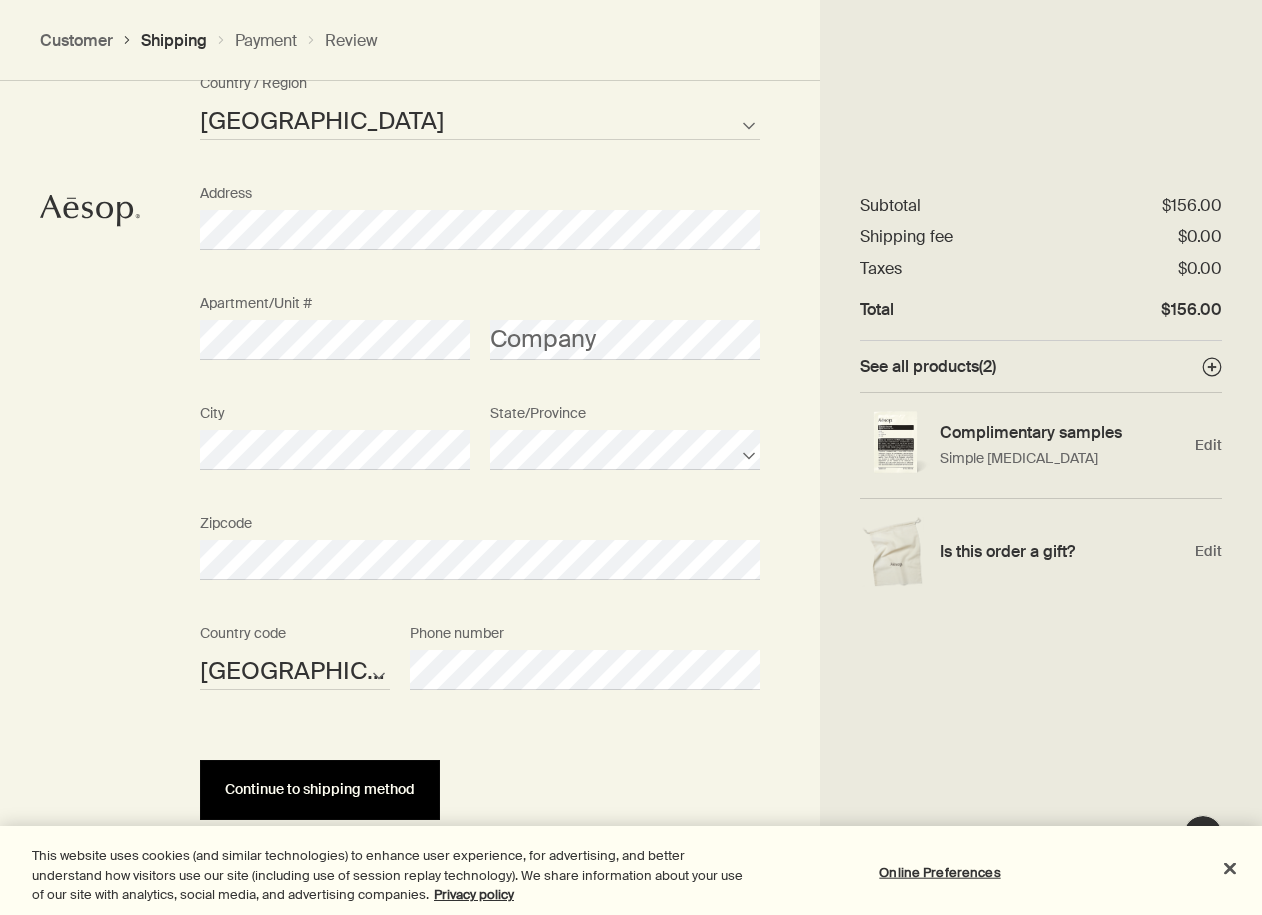 click on "Continue to shipping method" at bounding box center (320, 789) 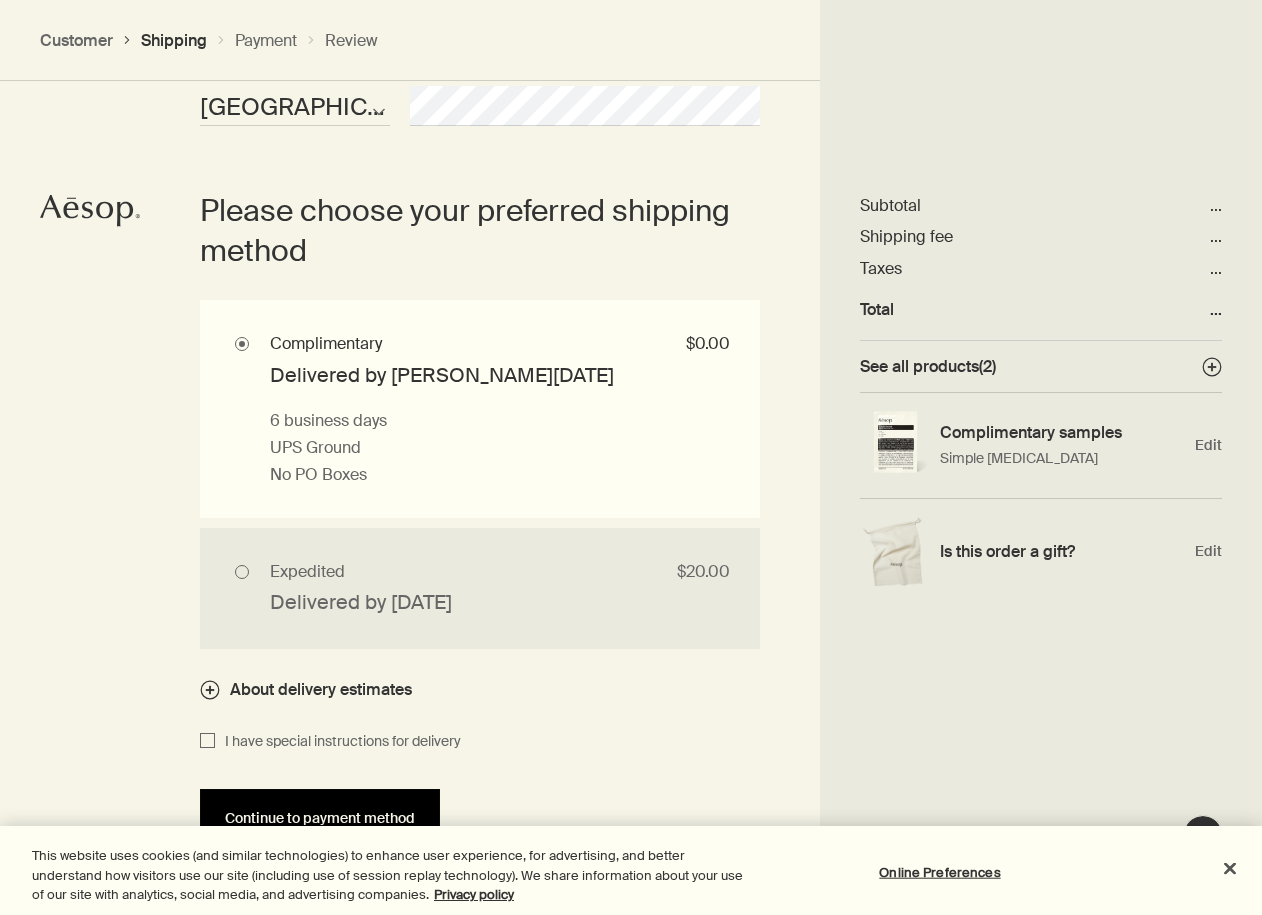 scroll, scrollTop: 1742, scrollLeft: 0, axis: vertical 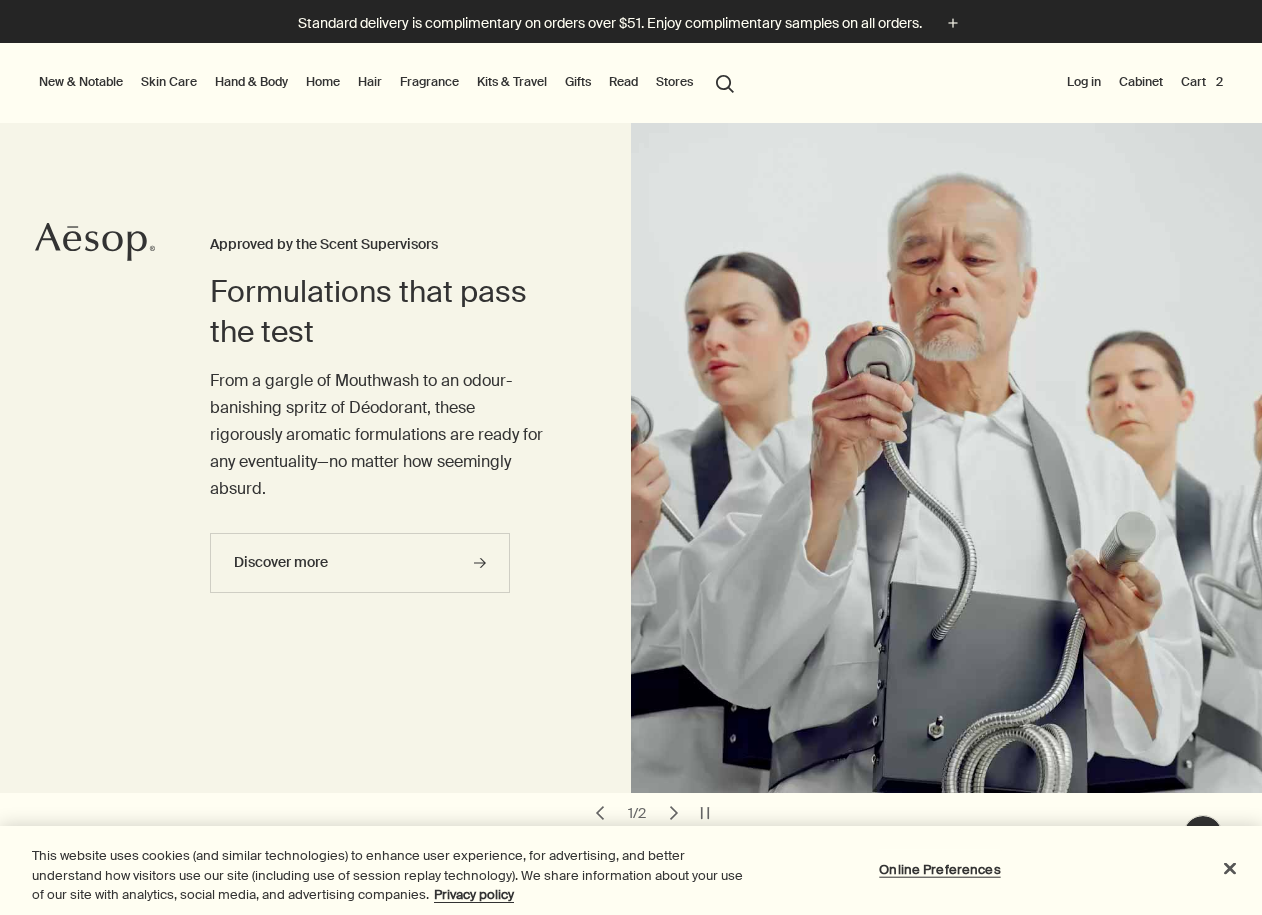 click on "Cart 2" at bounding box center [1202, 82] 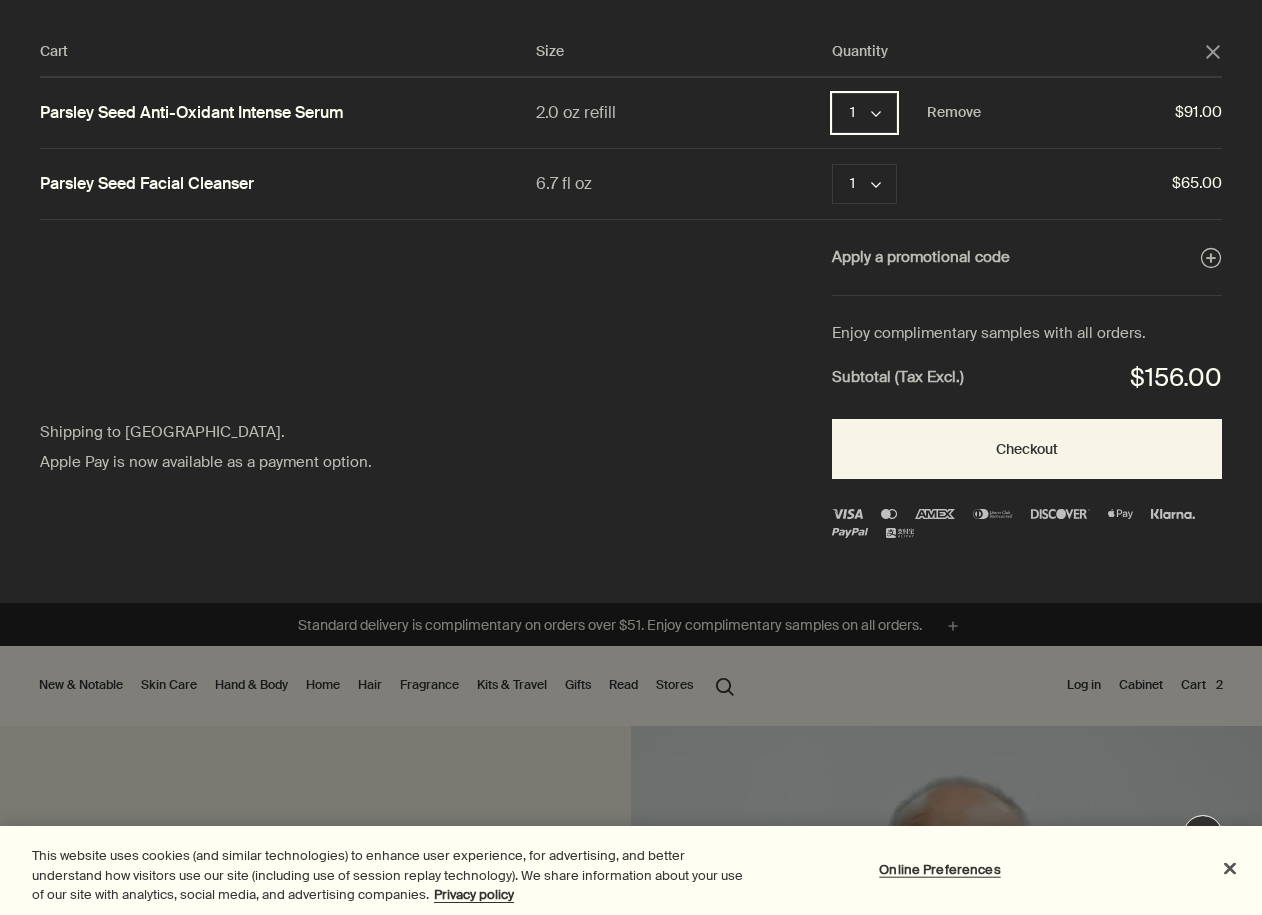 click on "1 chevron" at bounding box center (864, 113) 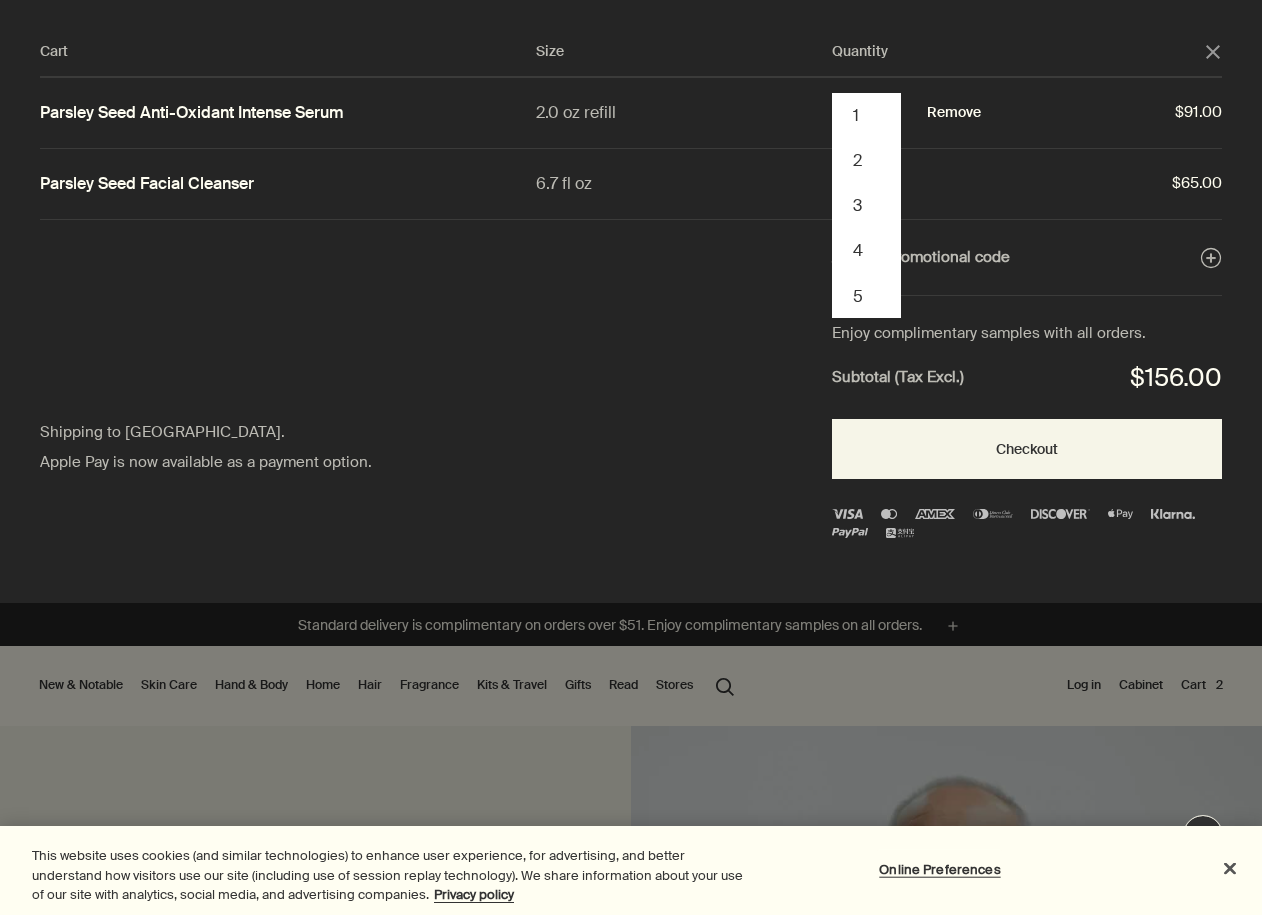 click on "Remove" at bounding box center [954, 113] 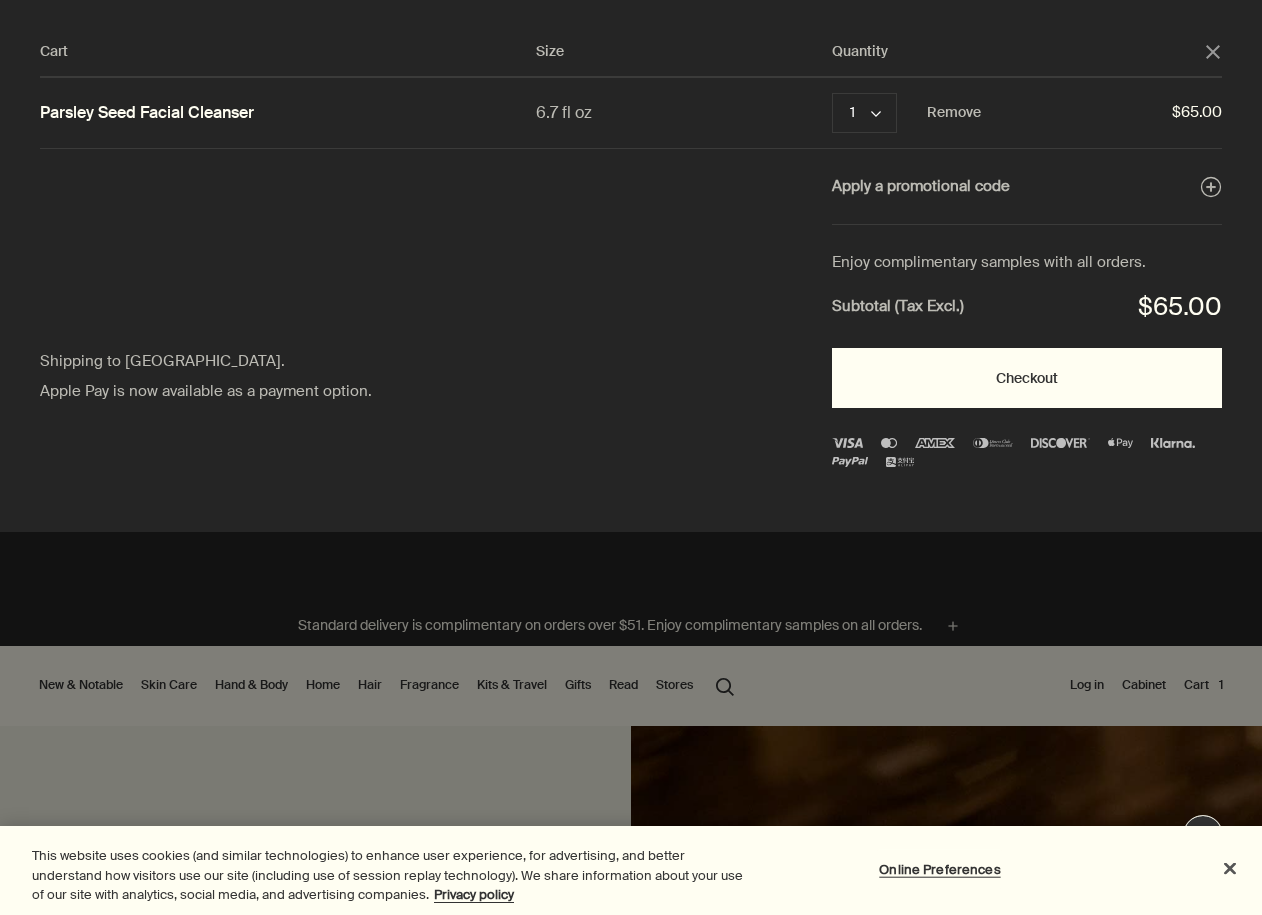 click on "Checkout" at bounding box center (1027, 378) 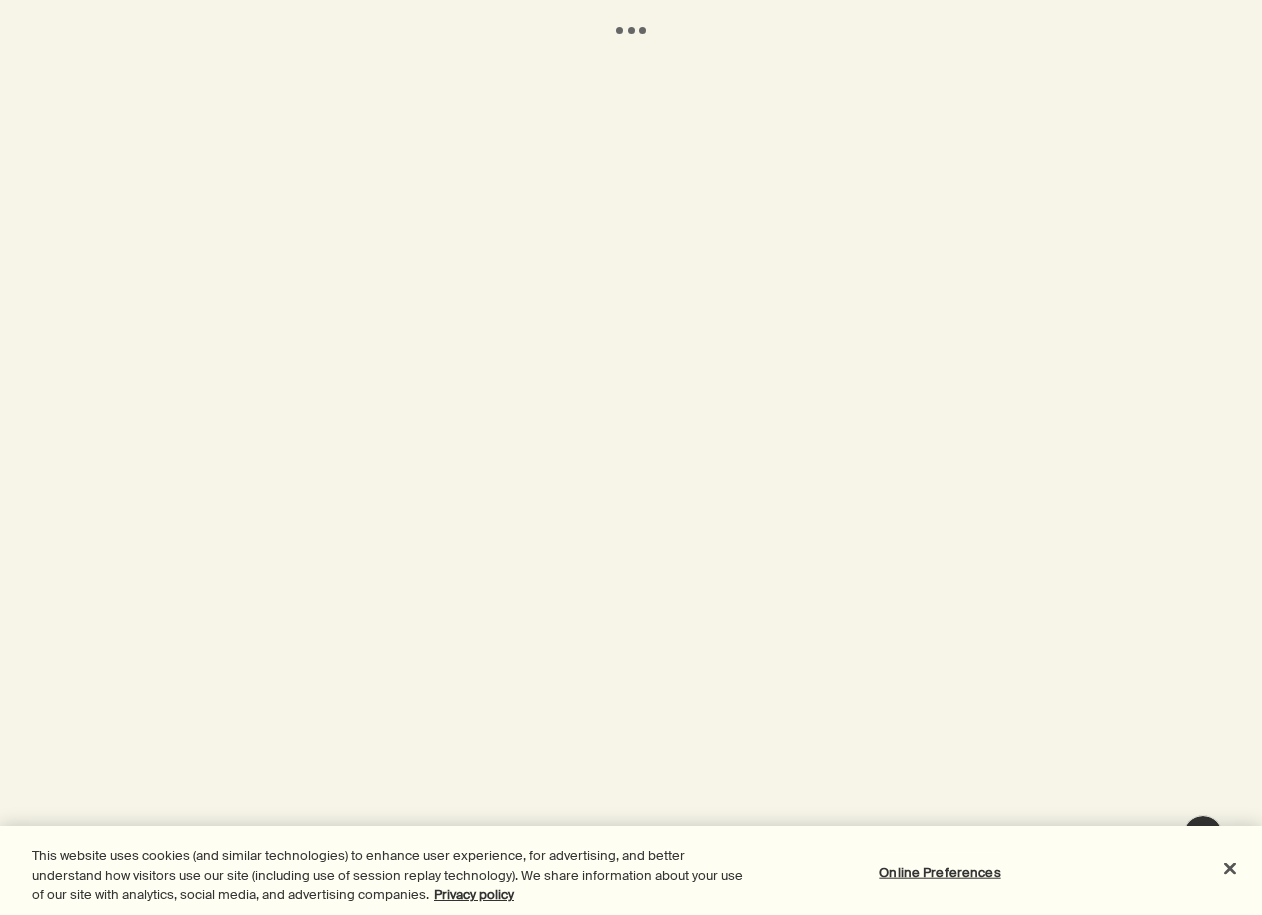 scroll, scrollTop: 0, scrollLeft: 0, axis: both 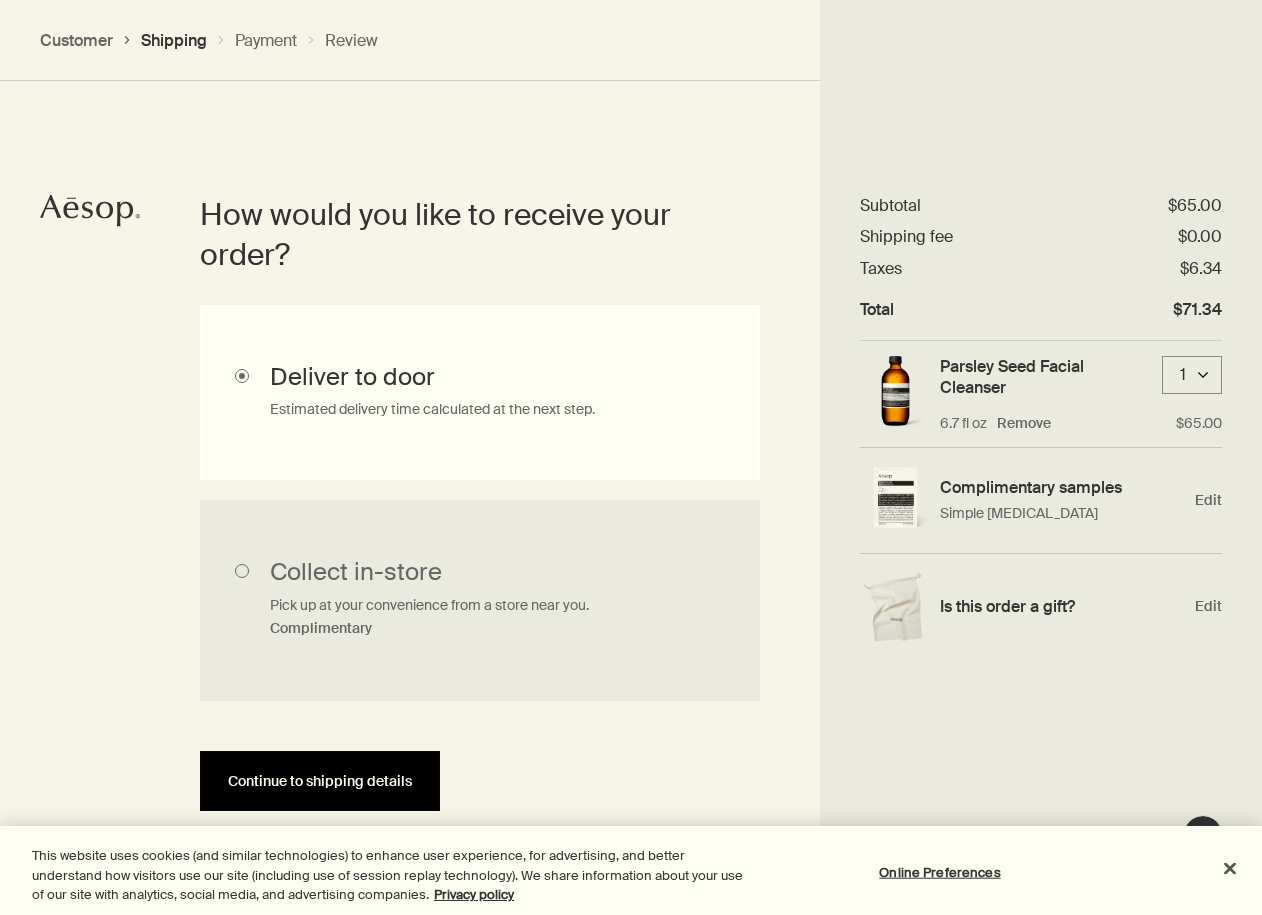 click on "Continue to shipping details" at bounding box center (320, 781) 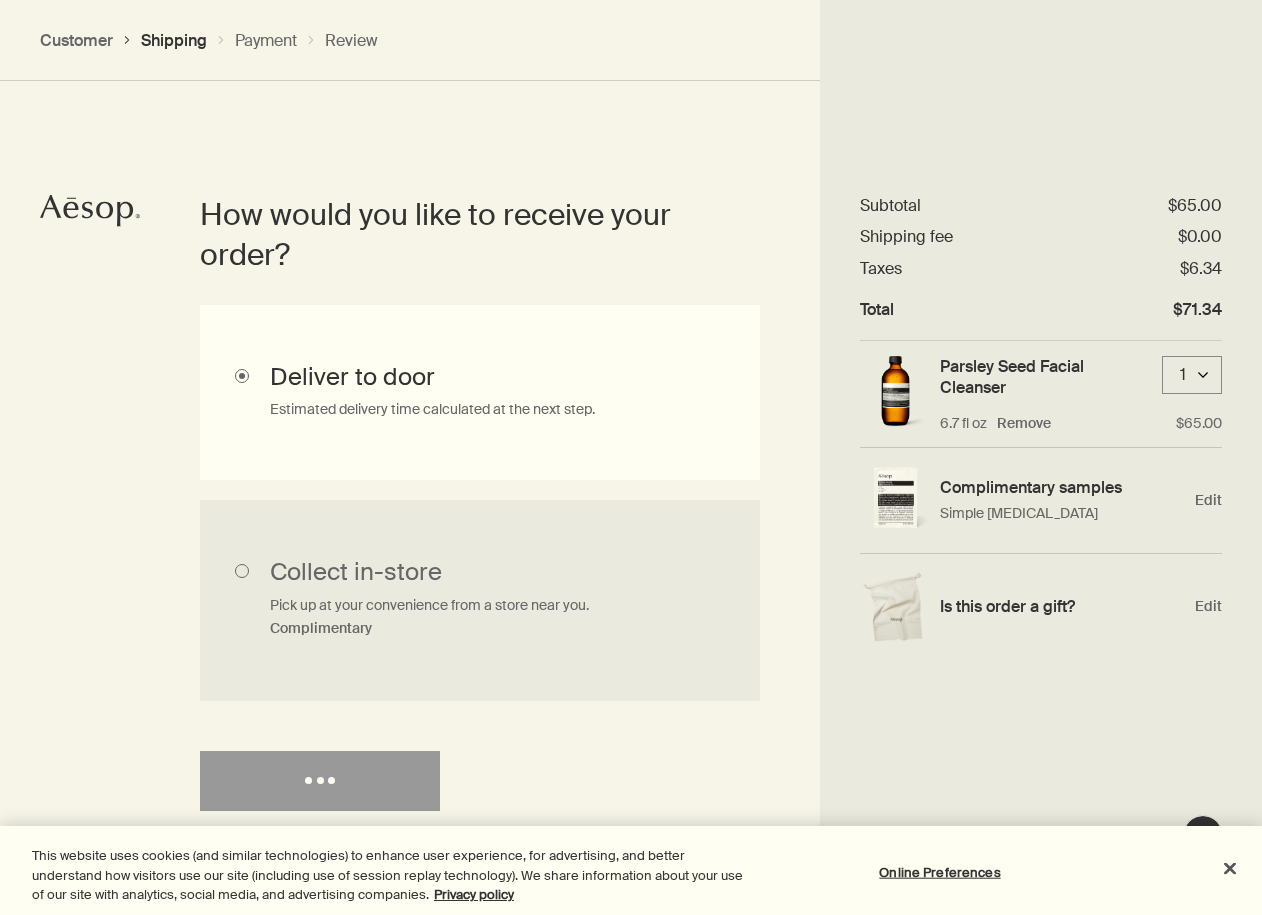 select on "US" 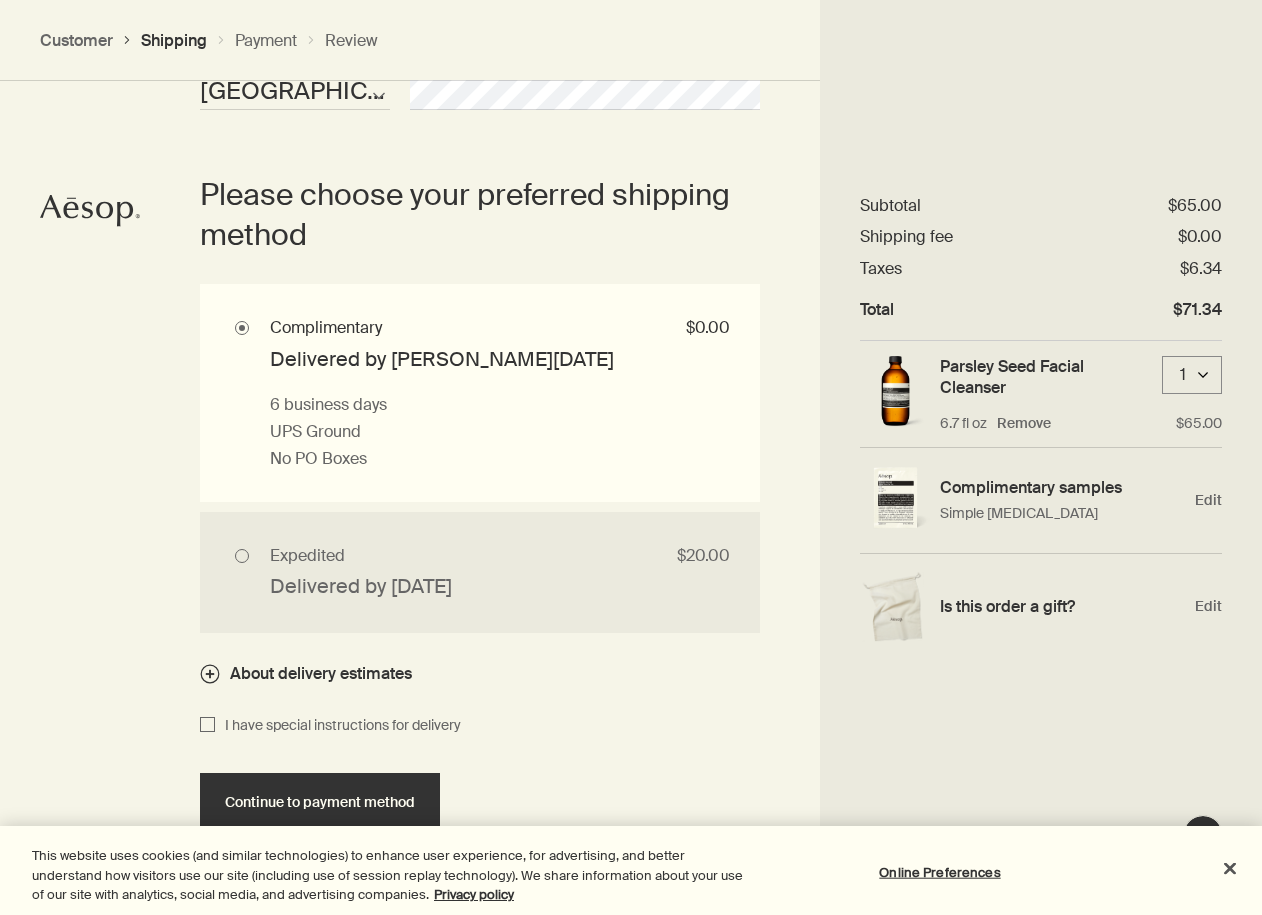 scroll, scrollTop: 1845, scrollLeft: 0, axis: vertical 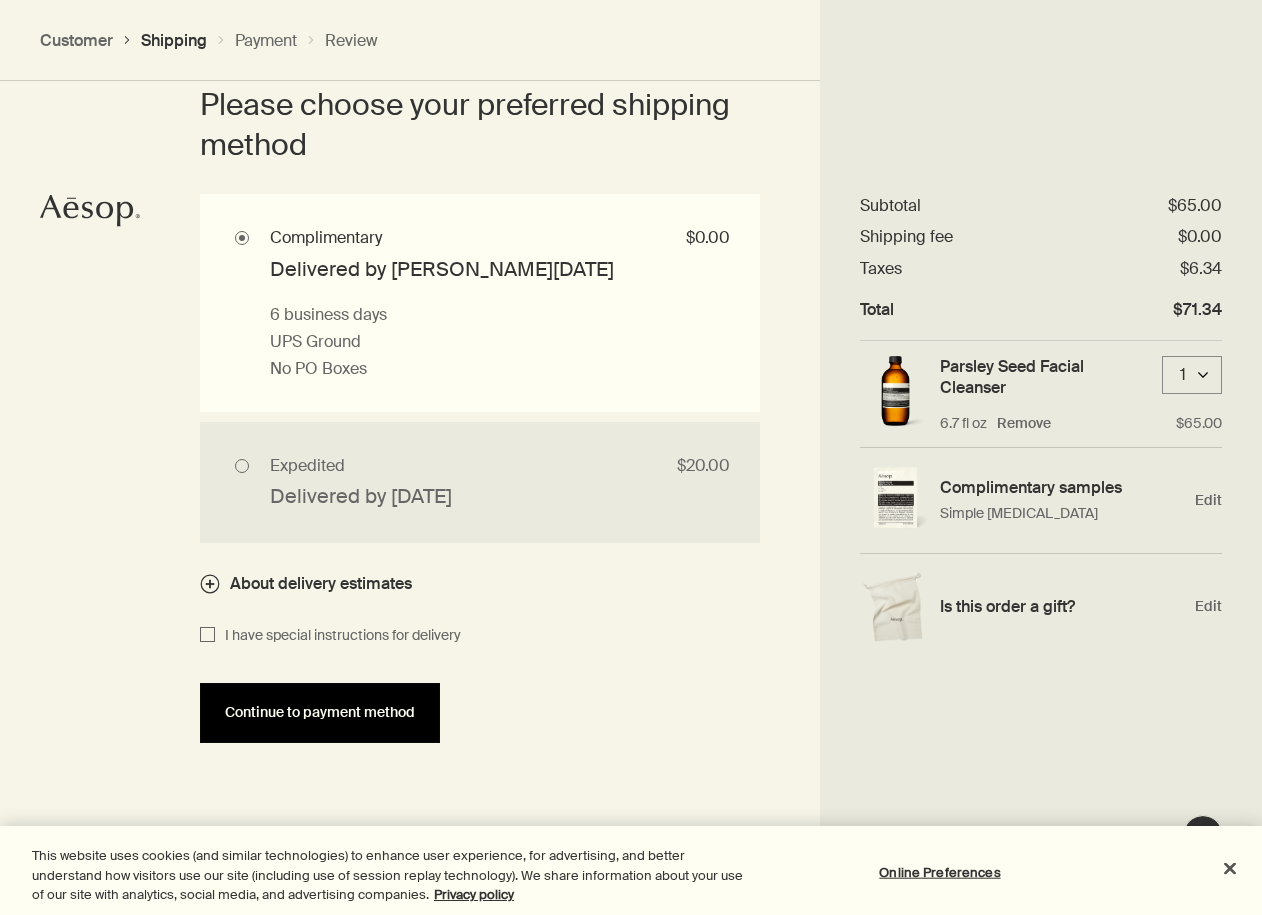click on "Continue to payment method" at bounding box center (320, 712) 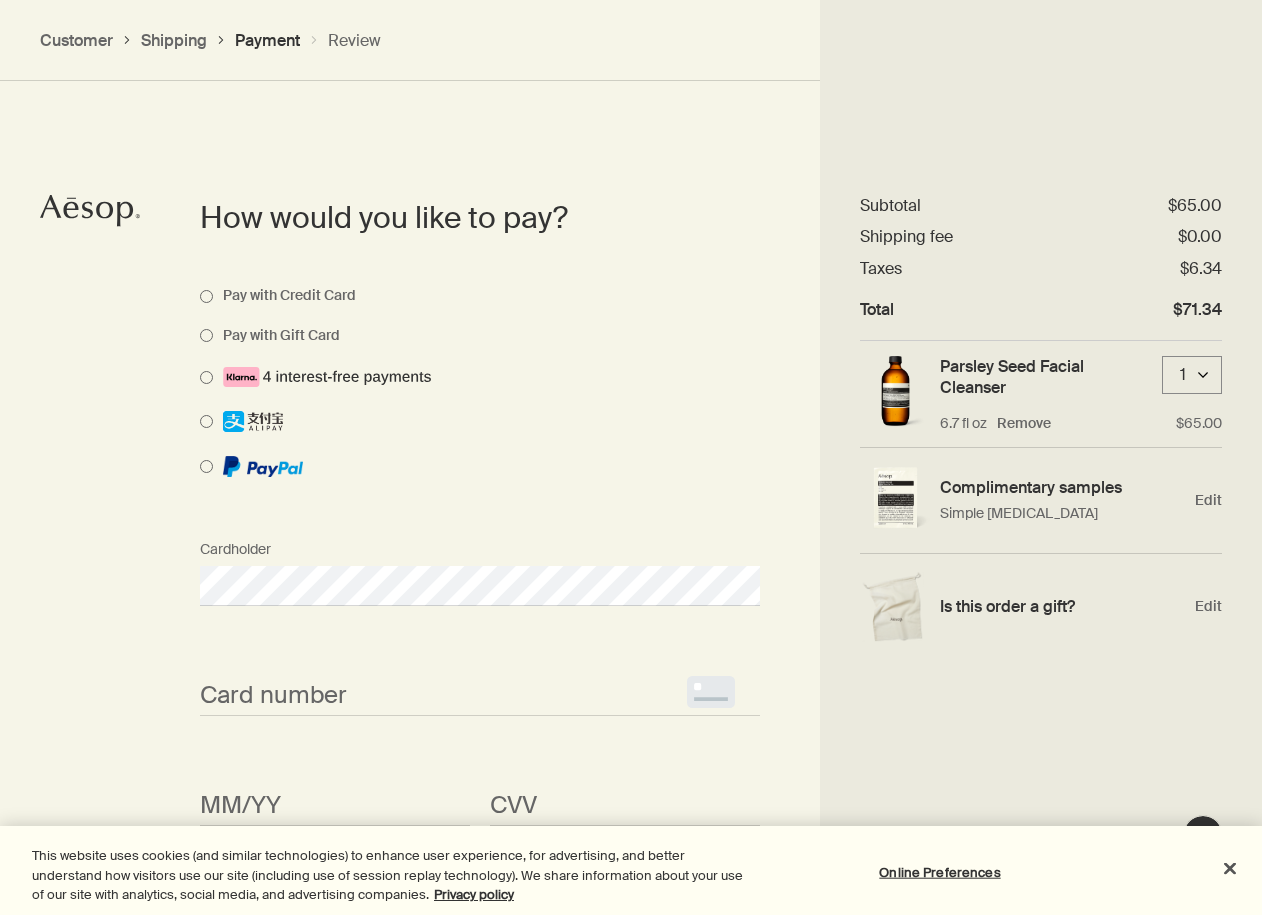 scroll, scrollTop: 1418, scrollLeft: 0, axis: vertical 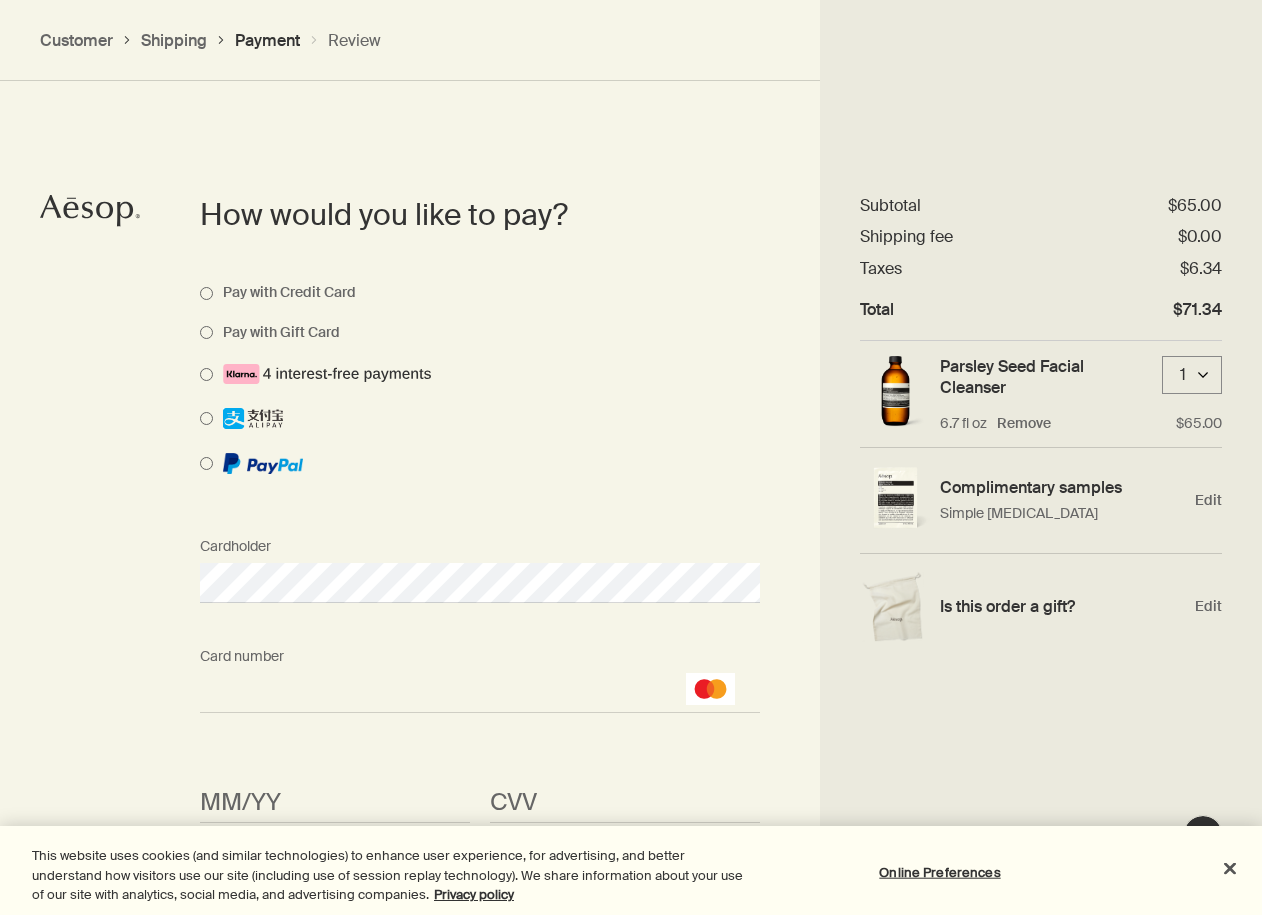 click on "<p>Your browser does not support iframes.</p>" at bounding box center (335, 803) 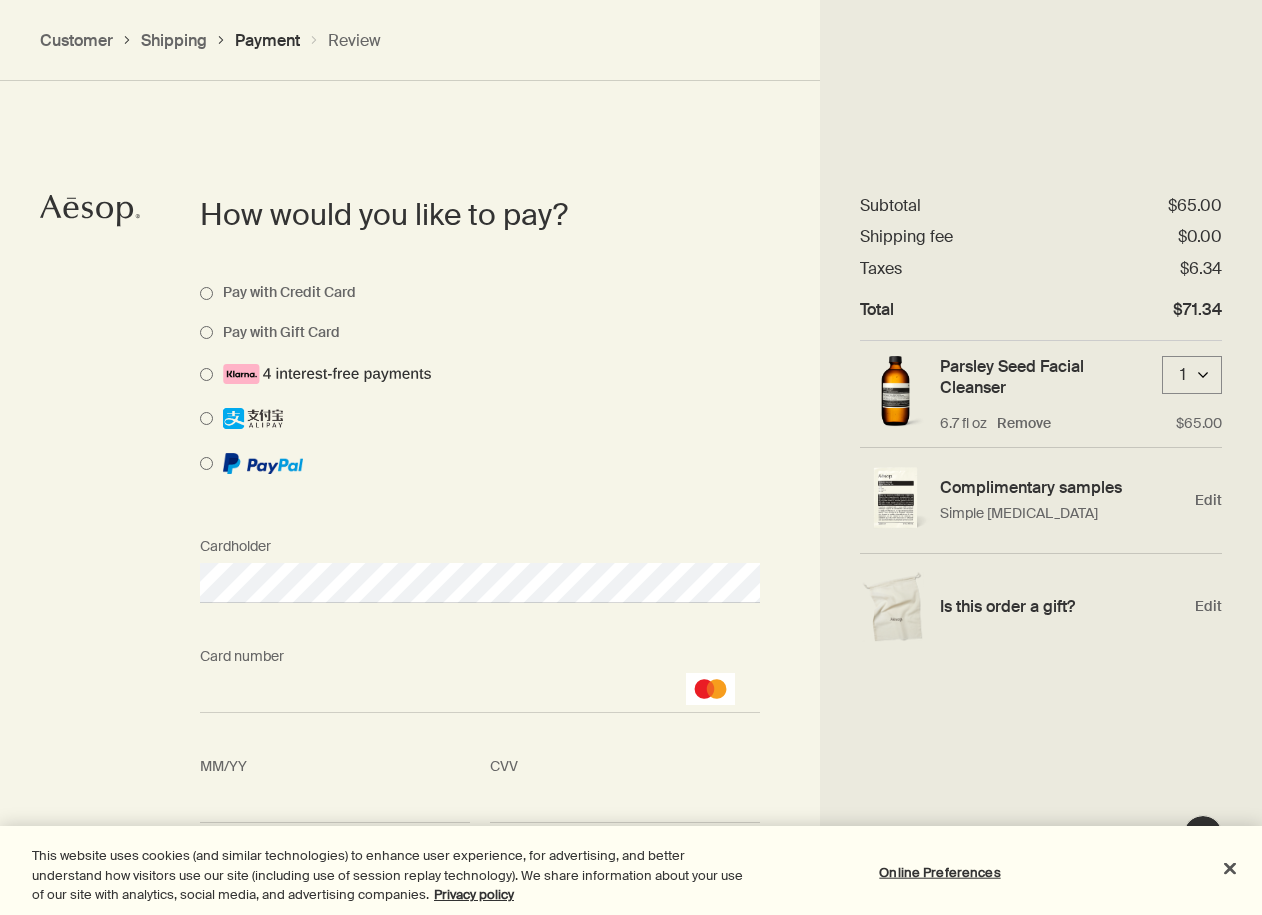 click on "How would you like to pay? Pay with Credit Card Pay with Gift Card Cardholder Card number <p>Your browser does not support iframes.</p> MM/YY <p>Your browser does not support iframes.</p> CVV <p>Your browser does not support iframes.</p> Use shipping address as billing address Continue to next step" at bounding box center (631, 578) 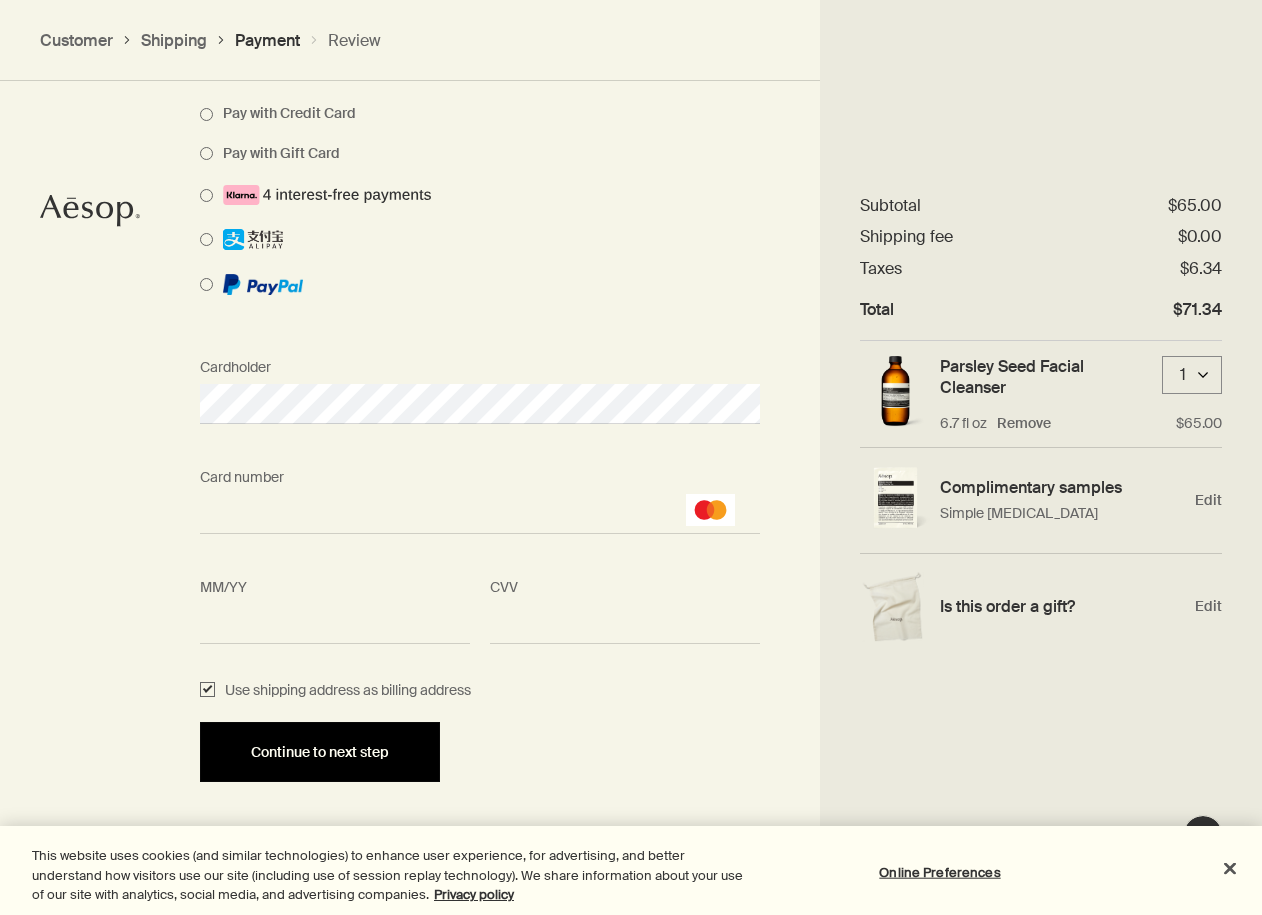 click on "Continue to next step" at bounding box center (320, 752) 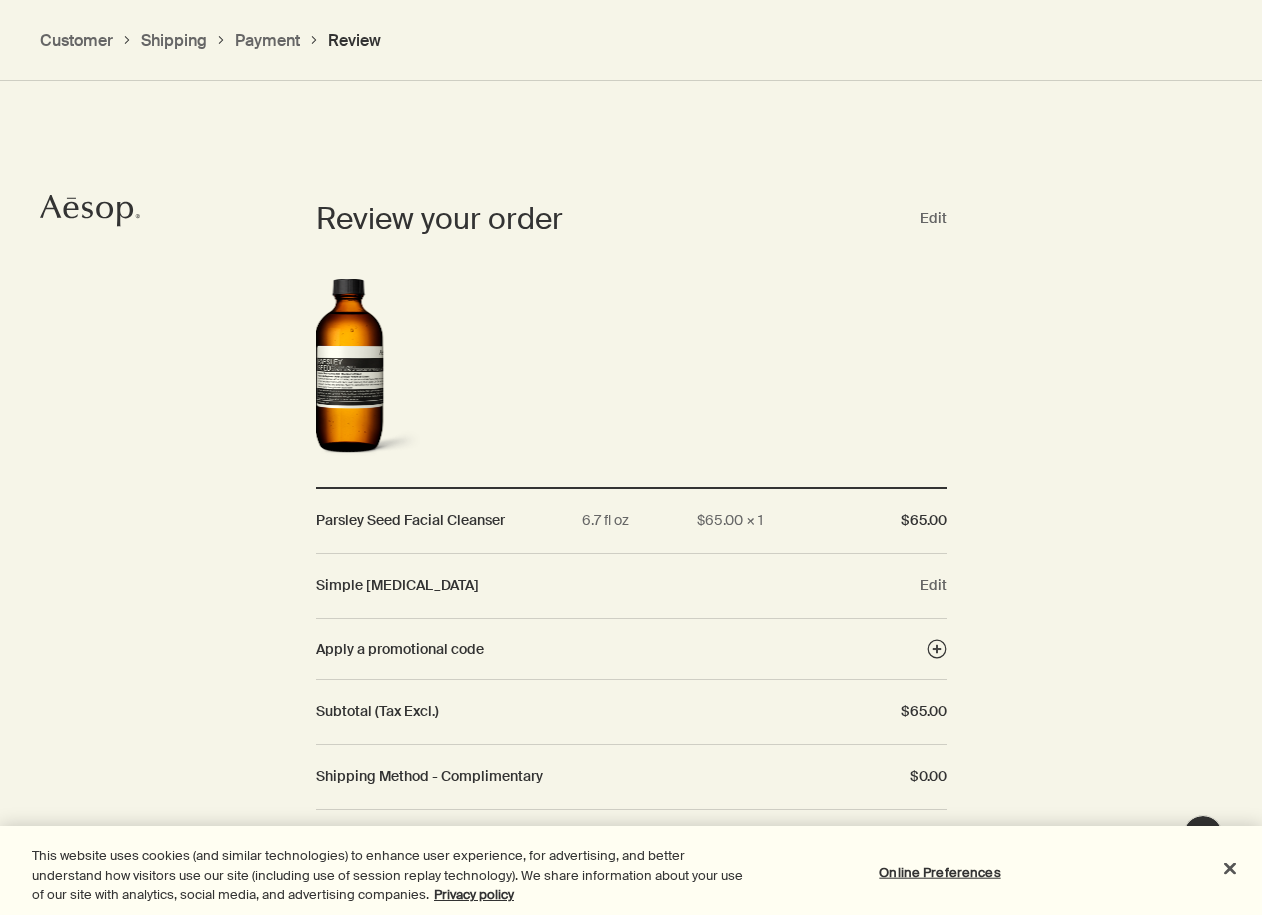scroll, scrollTop: 1795, scrollLeft: 0, axis: vertical 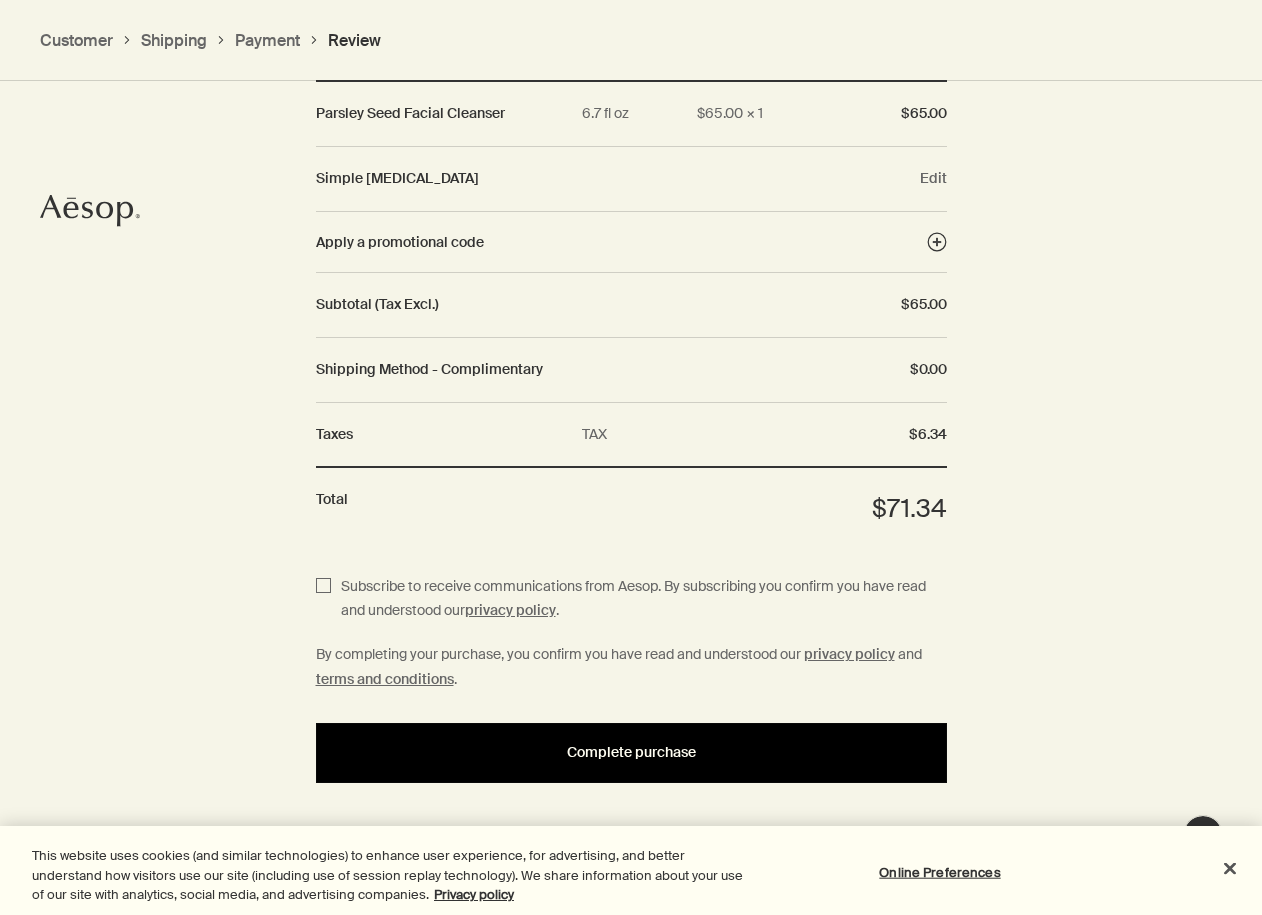 click on "Complete purchase" at bounding box center (631, 752) 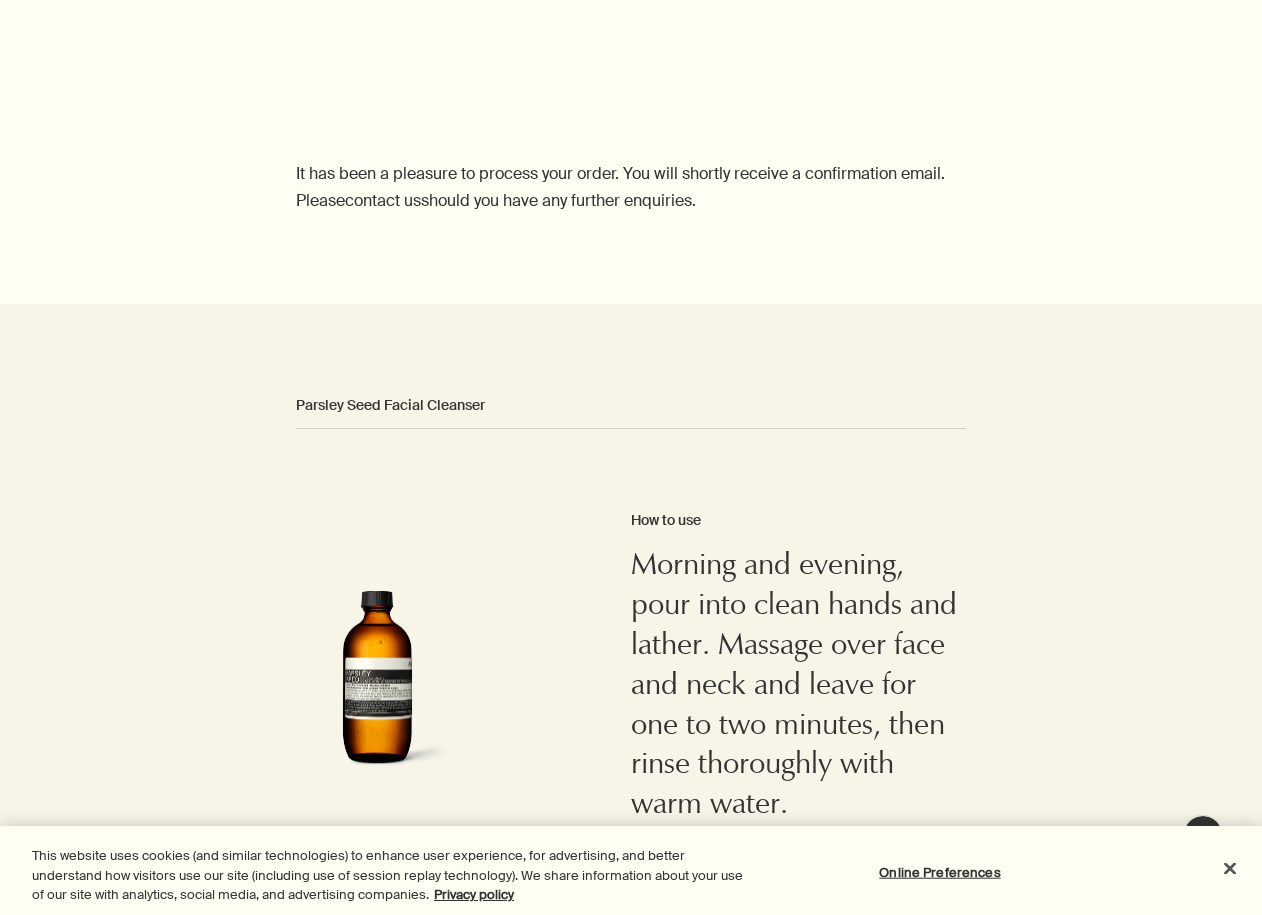 scroll, scrollTop: 0, scrollLeft: 0, axis: both 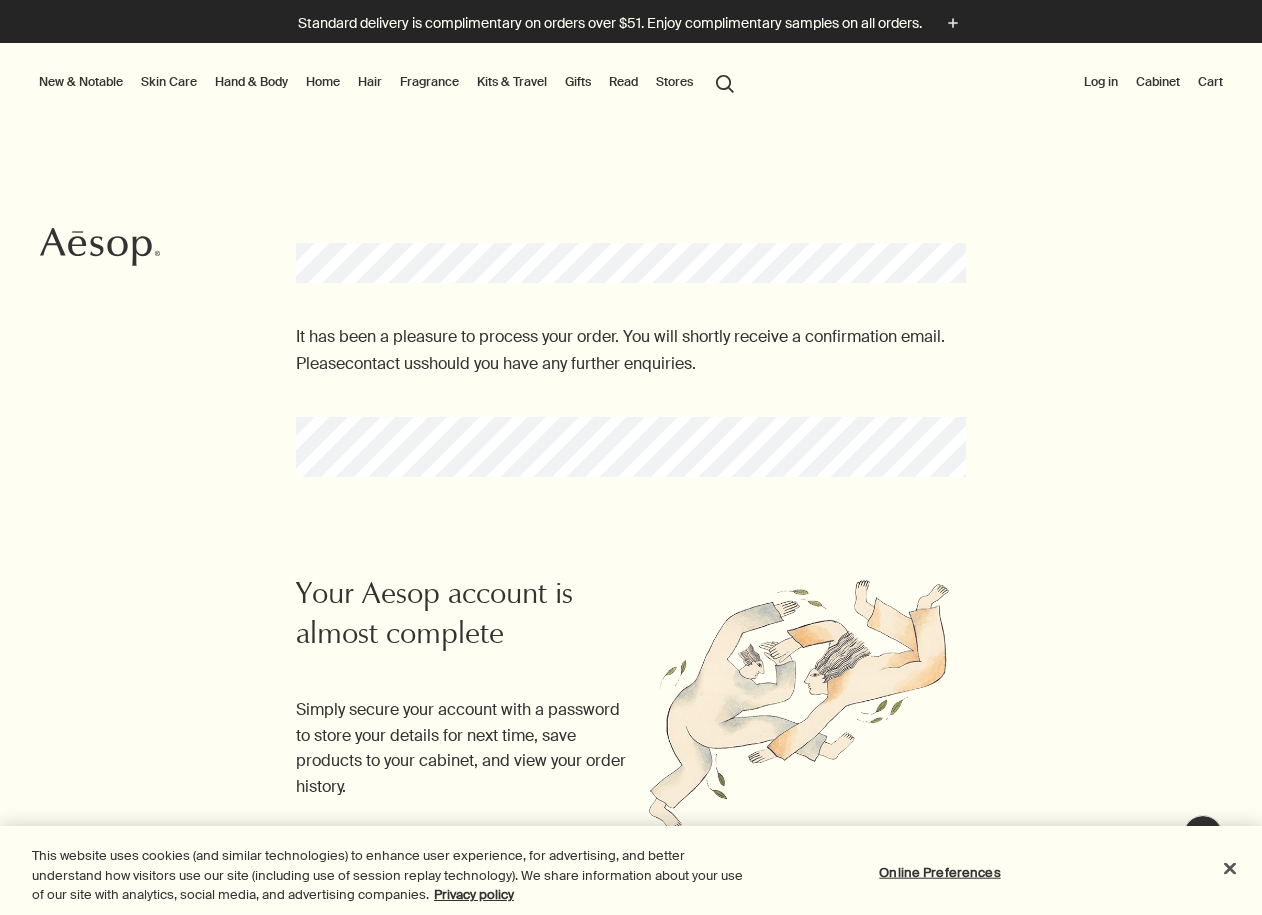 click on "search Search" at bounding box center (725, 82) 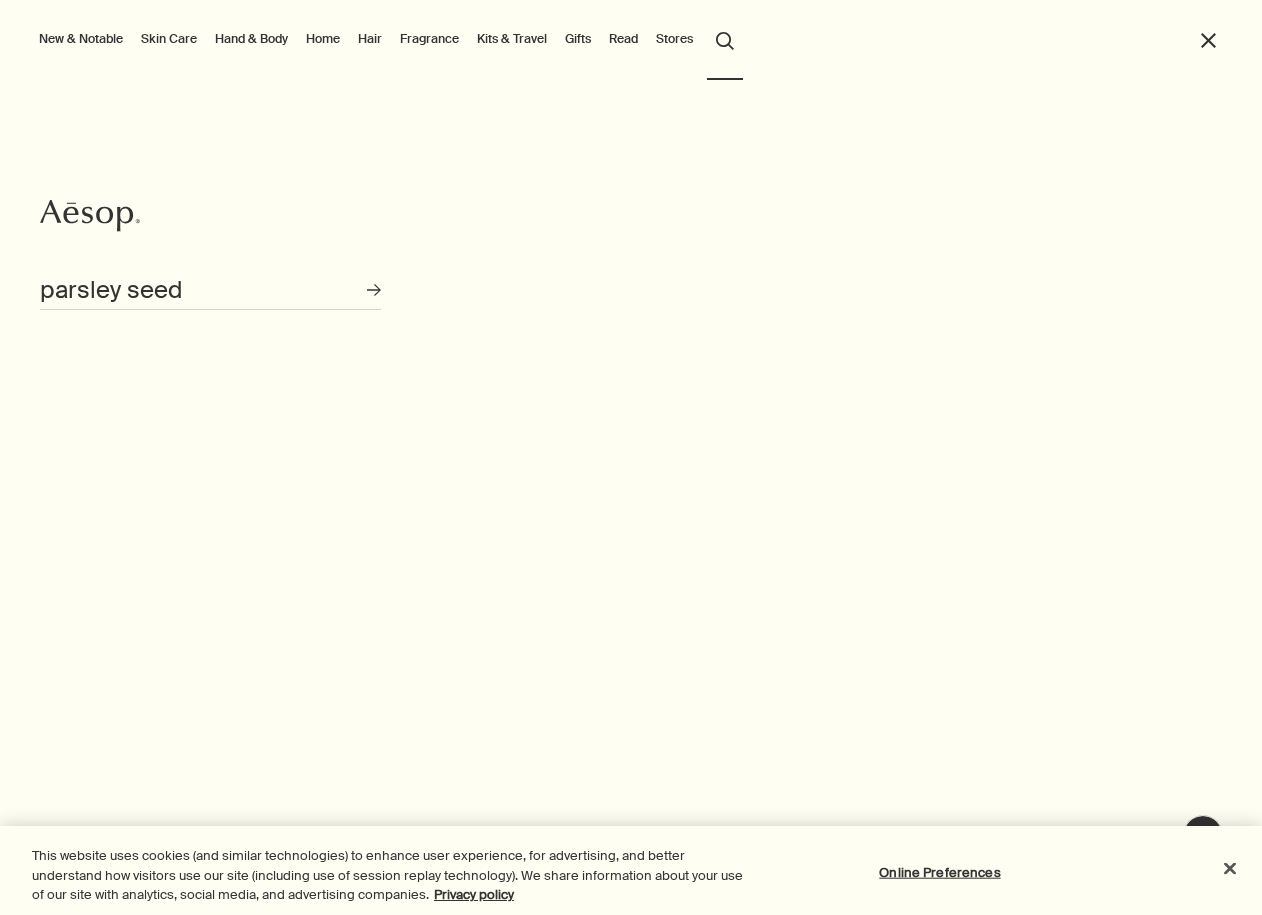 type on "parsley seed" 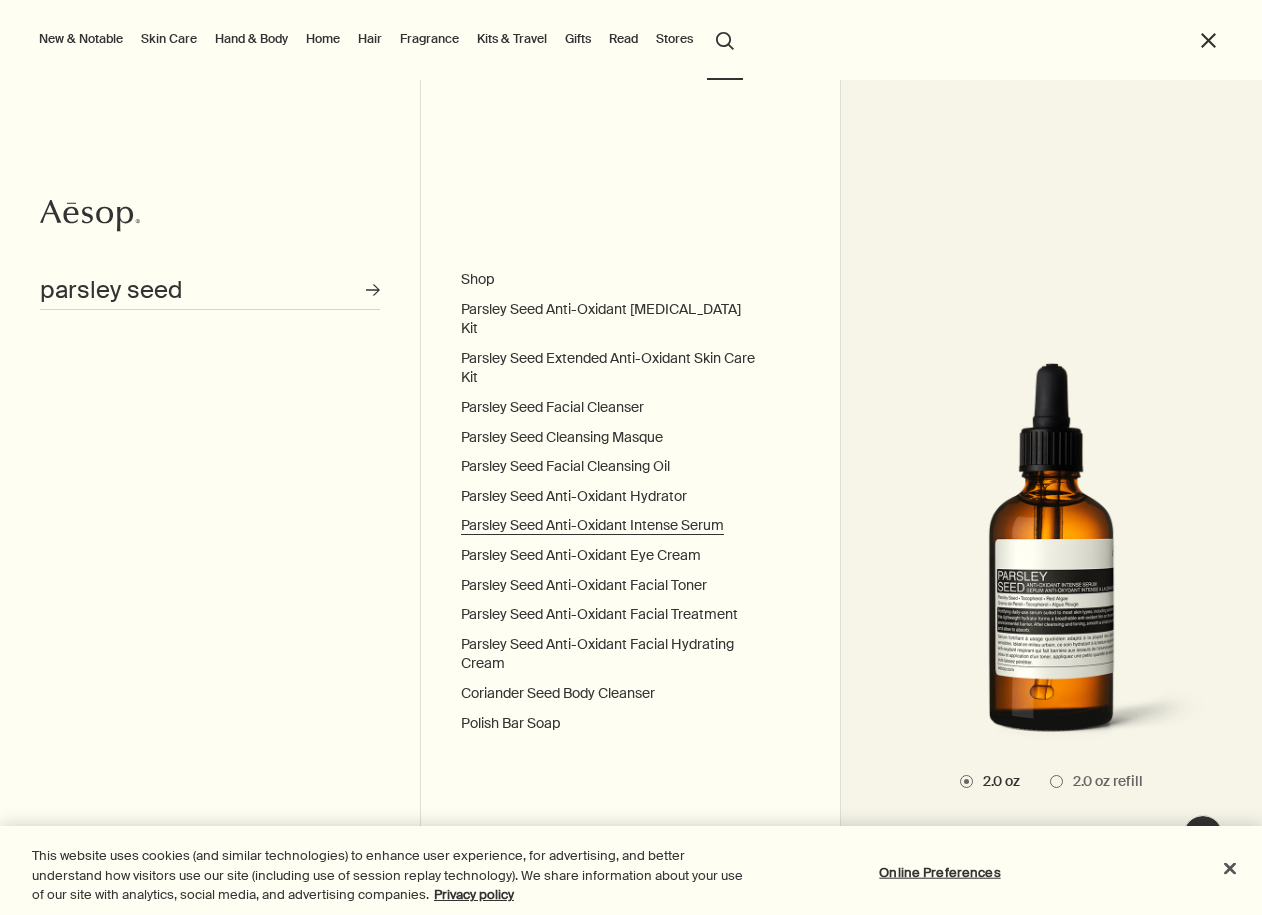 click on "Parsley Seed Anti-Oxidant Intense Serum" at bounding box center [592, 525] 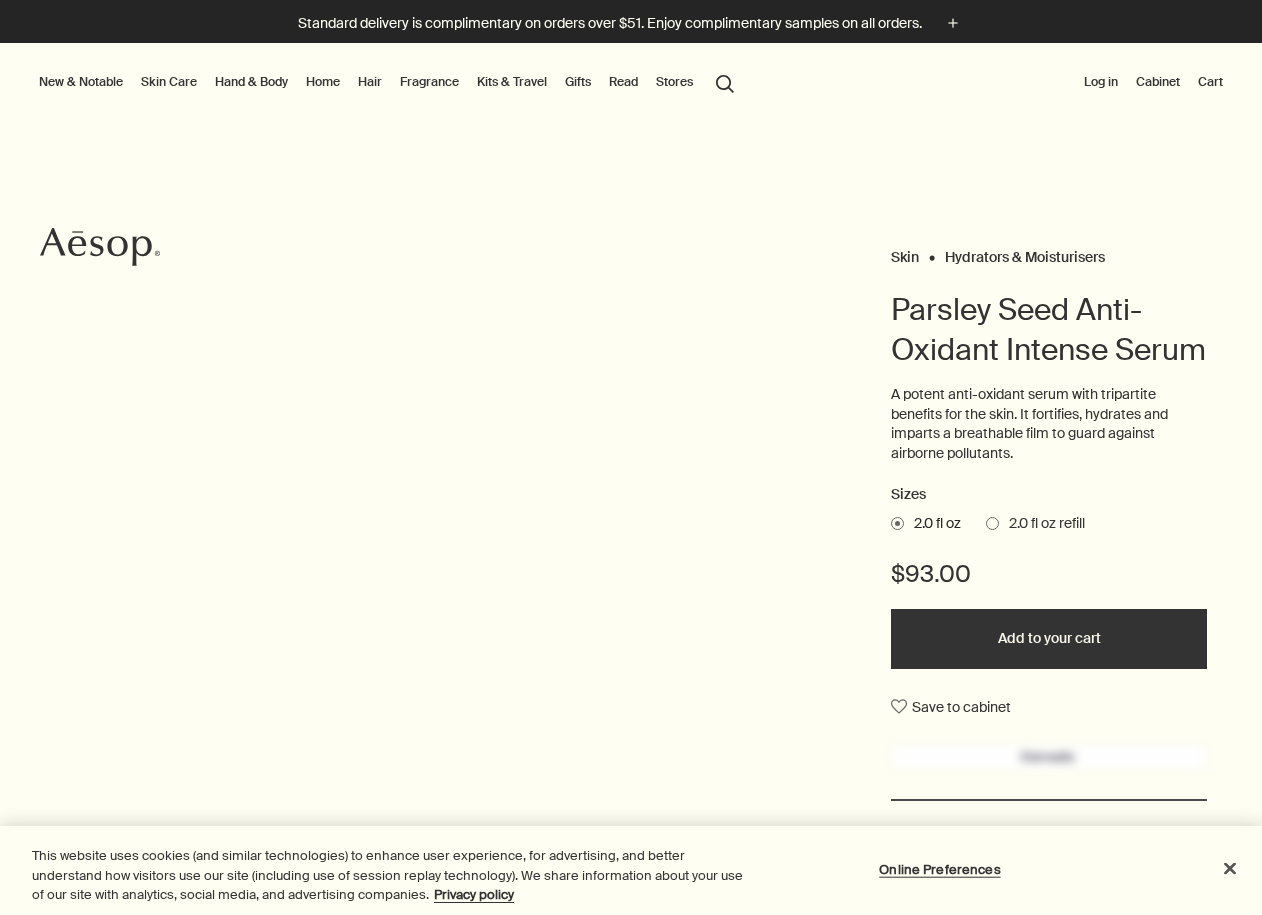scroll, scrollTop: 0, scrollLeft: 0, axis: both 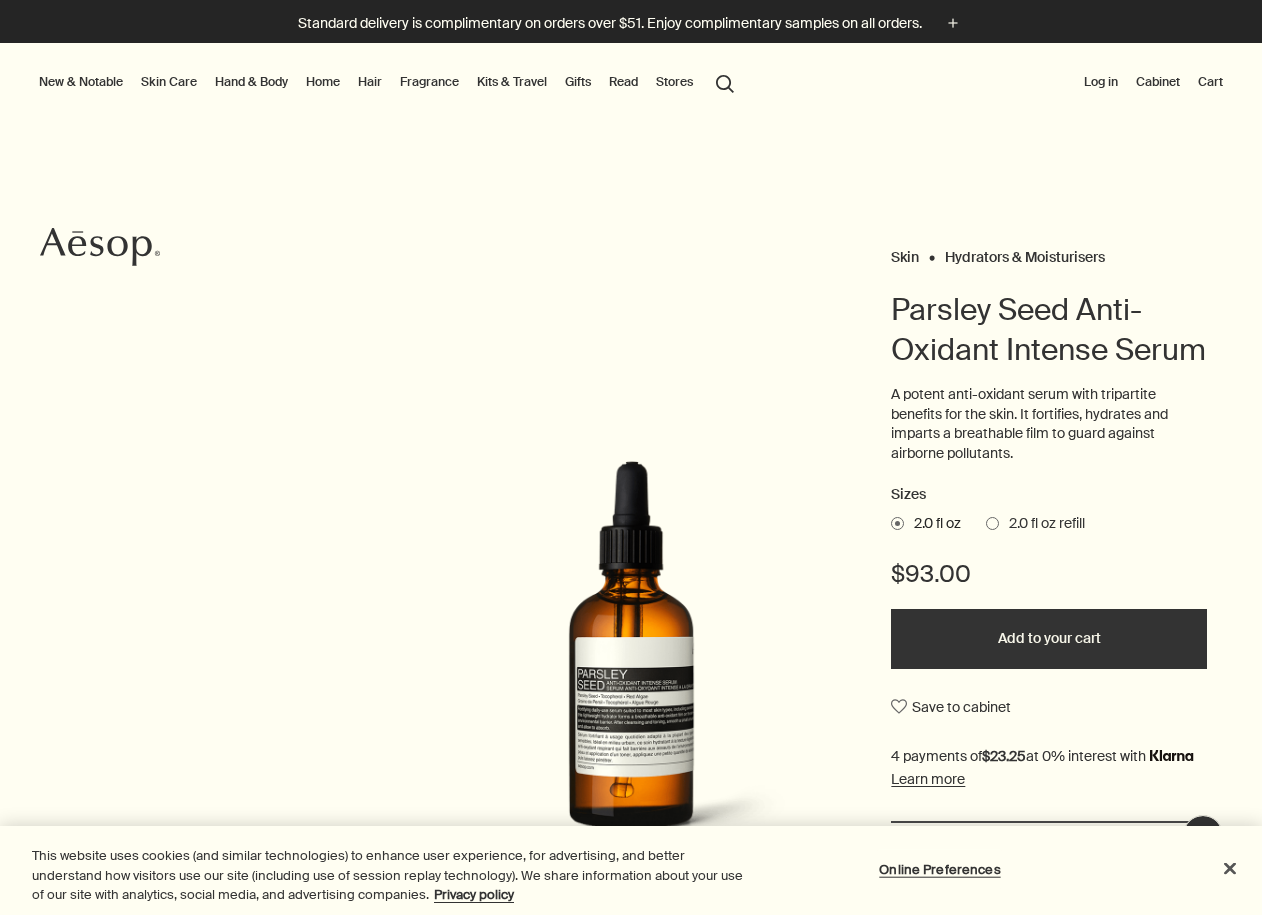 click at bounding box center (992, 523) 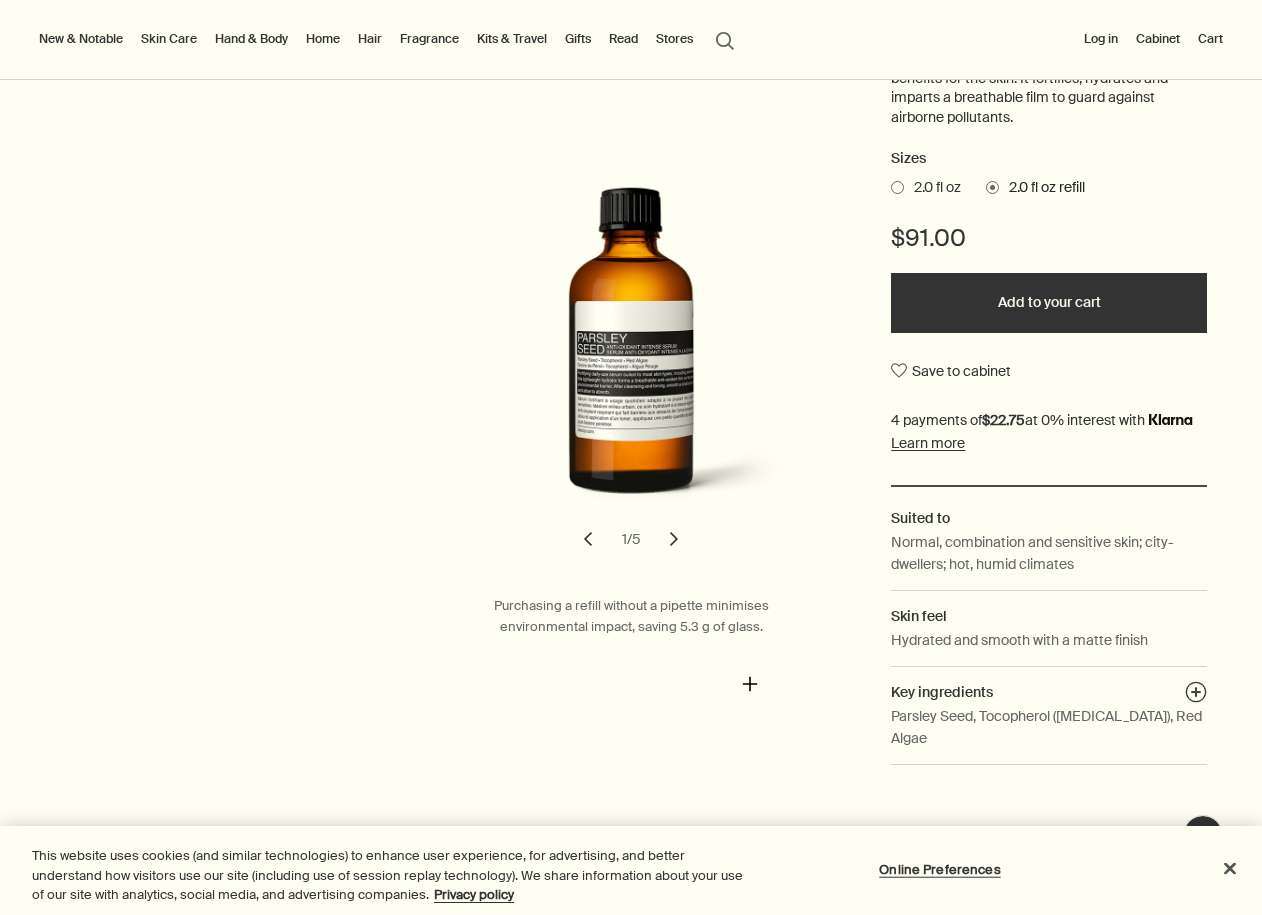 scroll, scrollTop: 392, scrollLeft: 0, axis: vertical 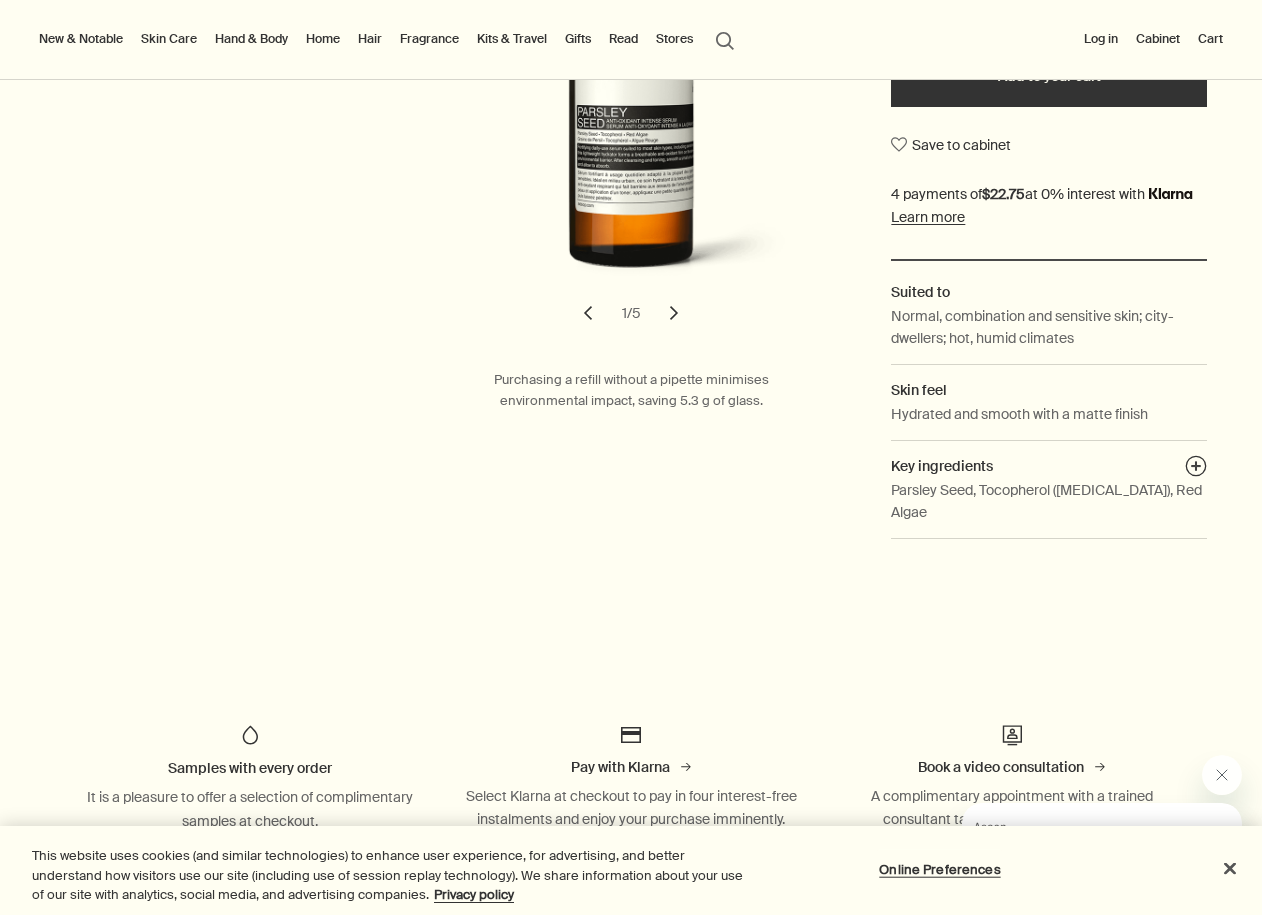 click on "Add to your cart" at bounding box center [1049, 77] 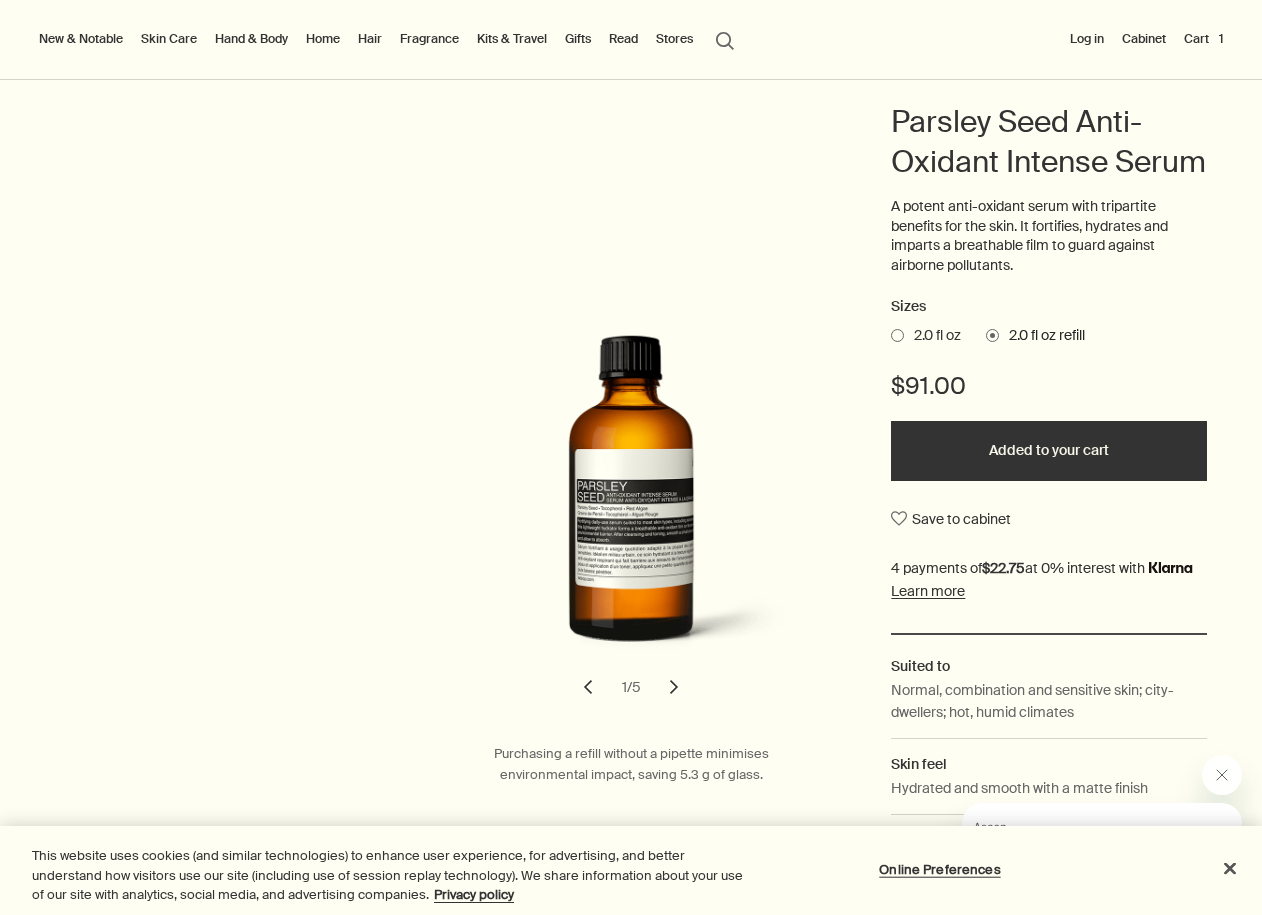 scroll, scrollTop: 0, scrollLeft: 0, axis: both 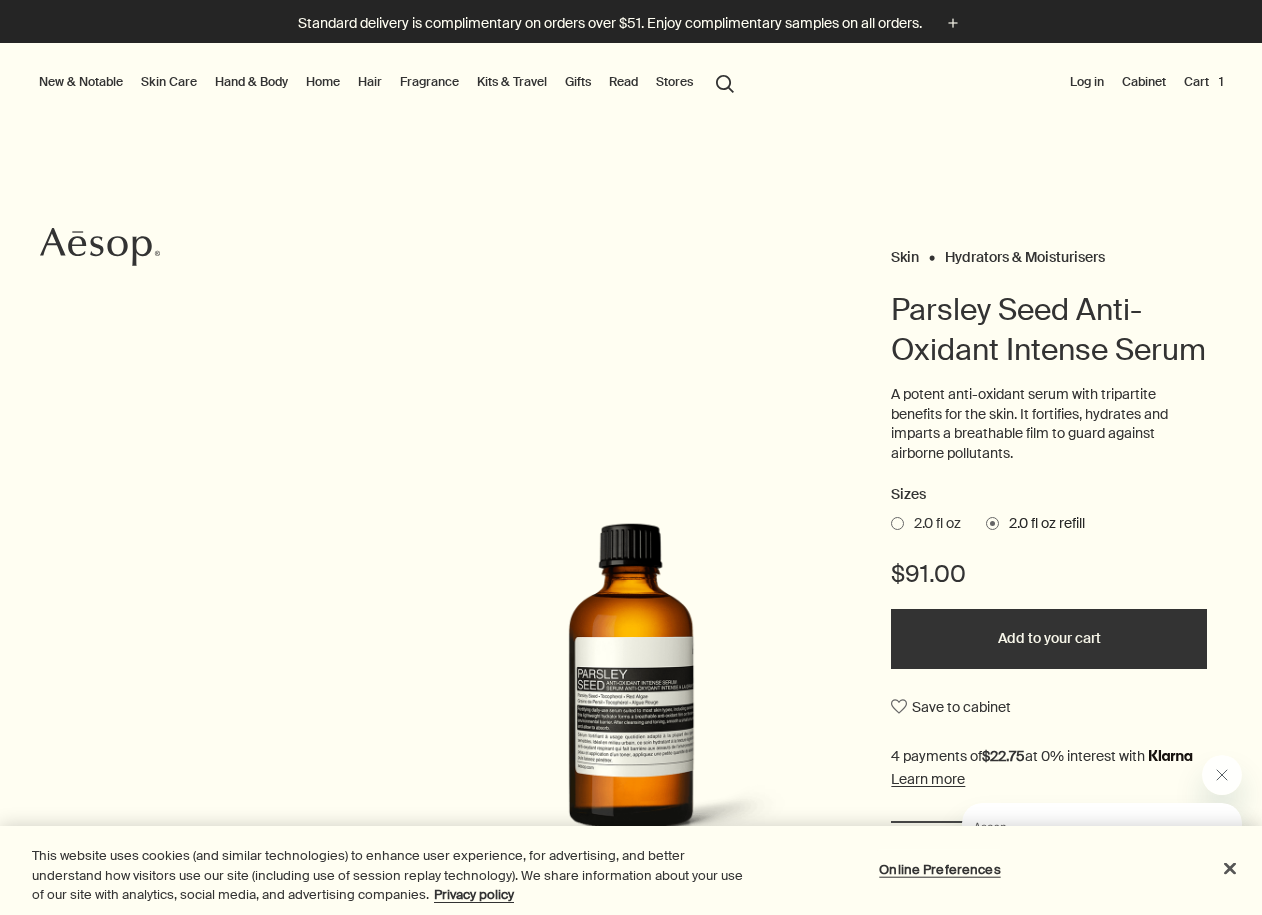 click on "Cart 1" at bounding box center [1203, 82] 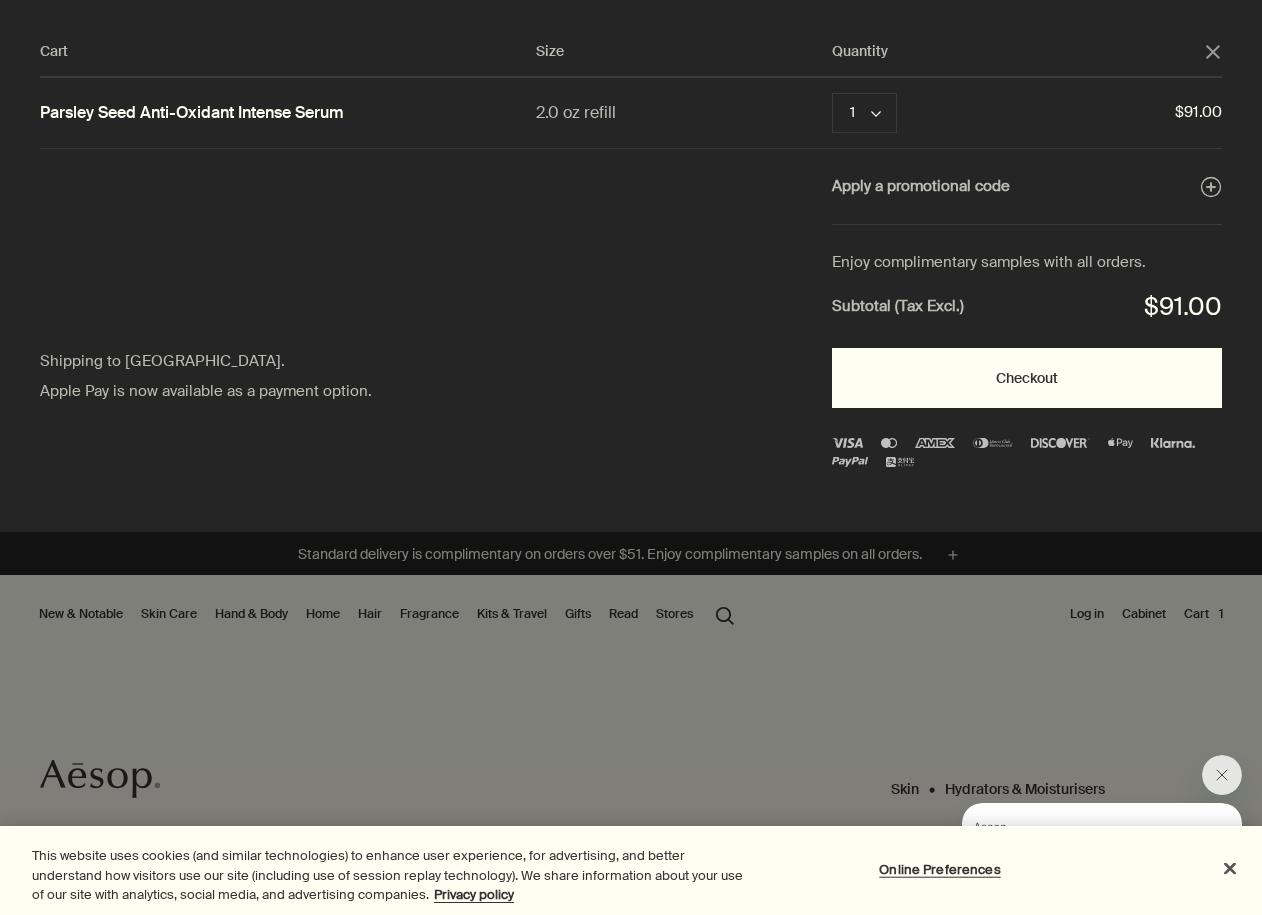 click on "Checkout" at bounding box center [1027, 378] 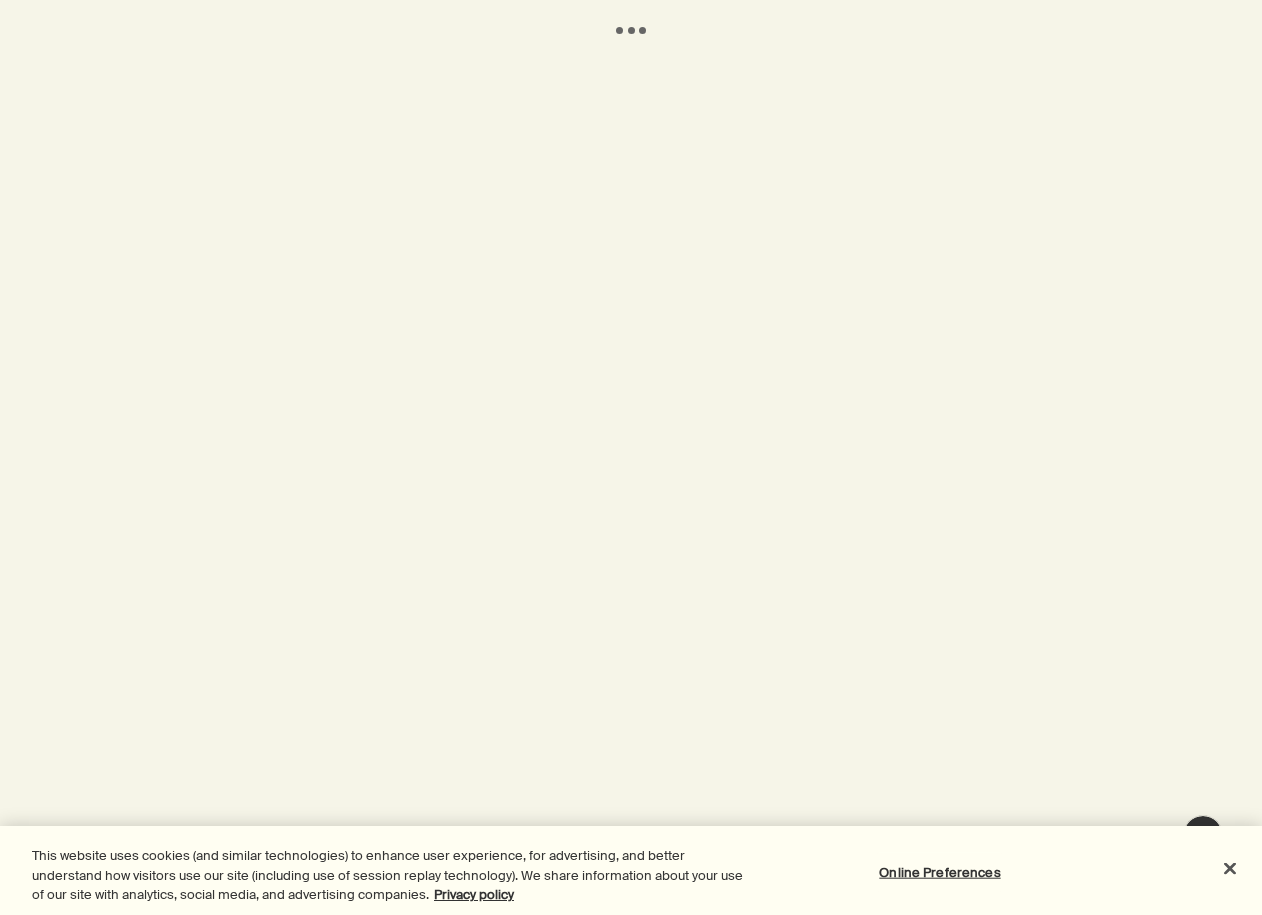 scroll, scrollTop: 0, scrollLeft: 0, axis: both 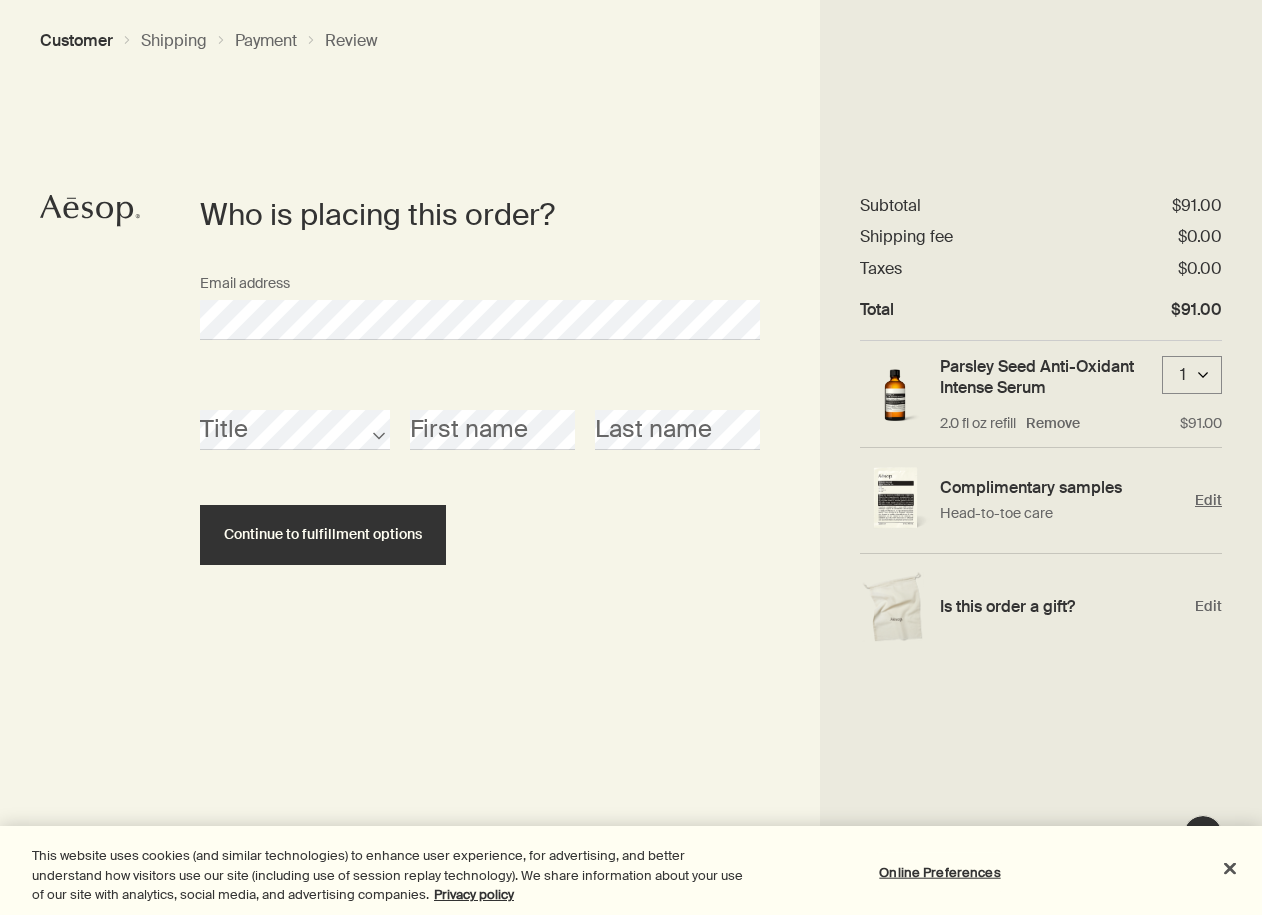 click on "Edit" at bounding box center [1208, 500] 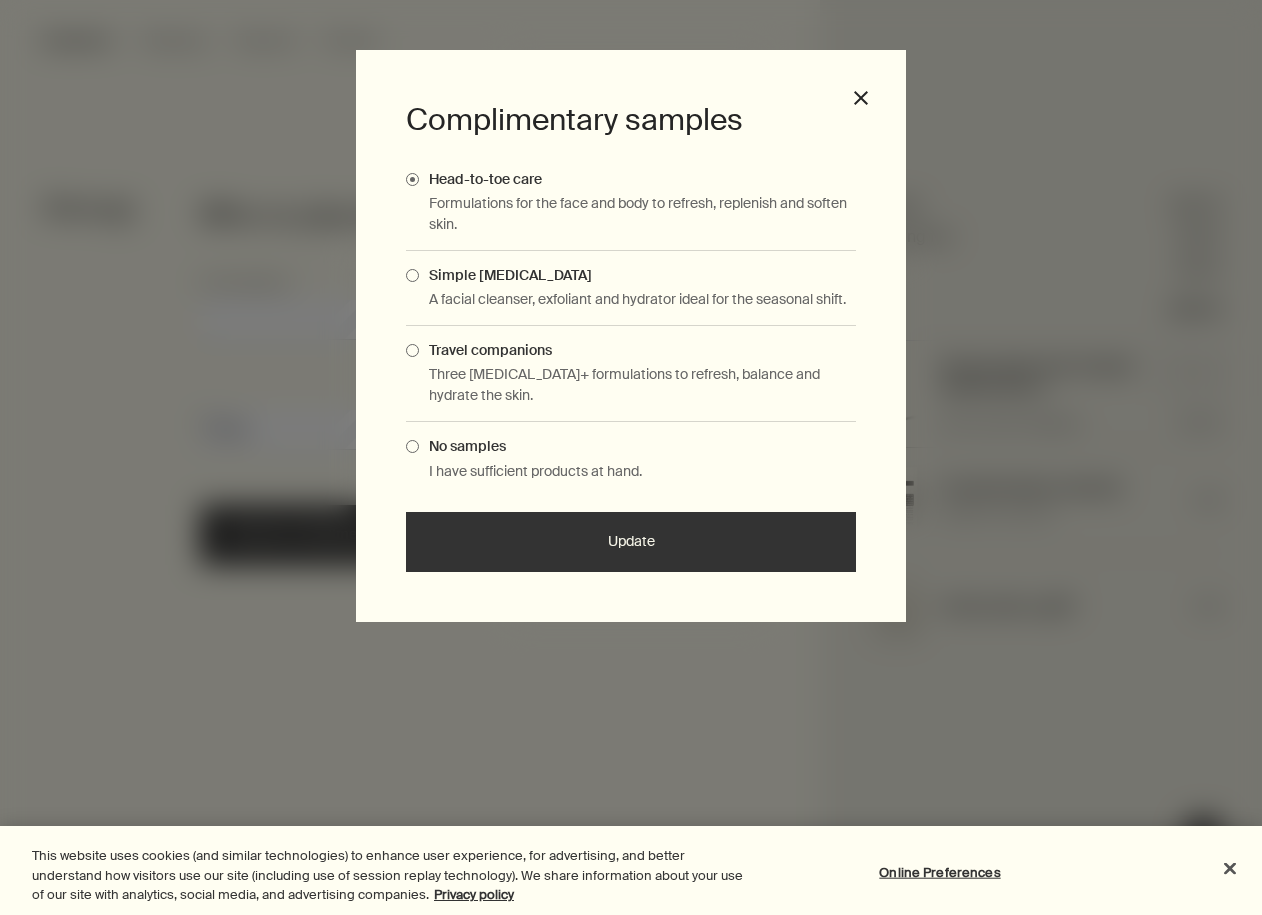 click at bounding box center (412, 275) 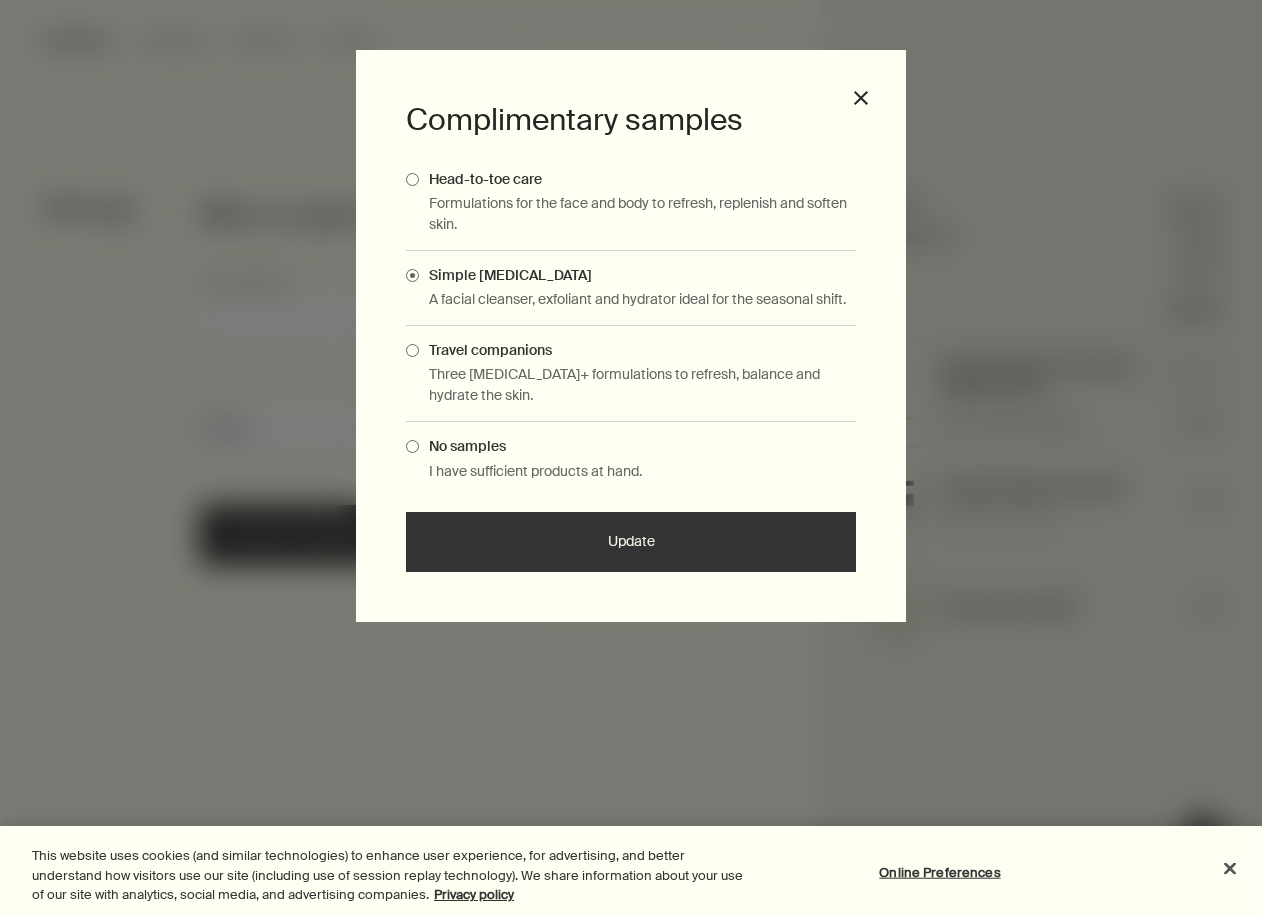click on "Update" at bounding box center (631, 542) 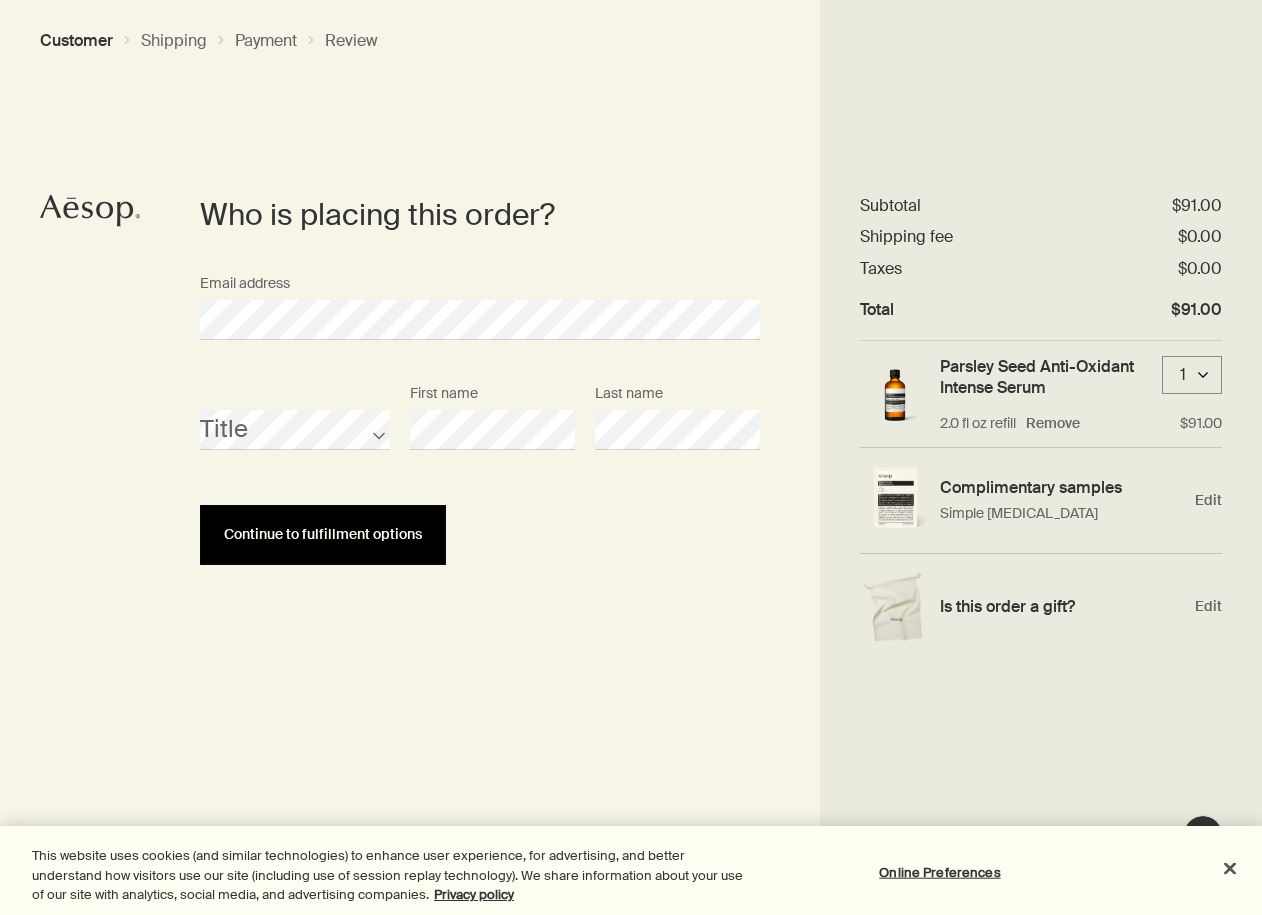 click on "Continue to fulfillment options" at bounding box center (323, 534) 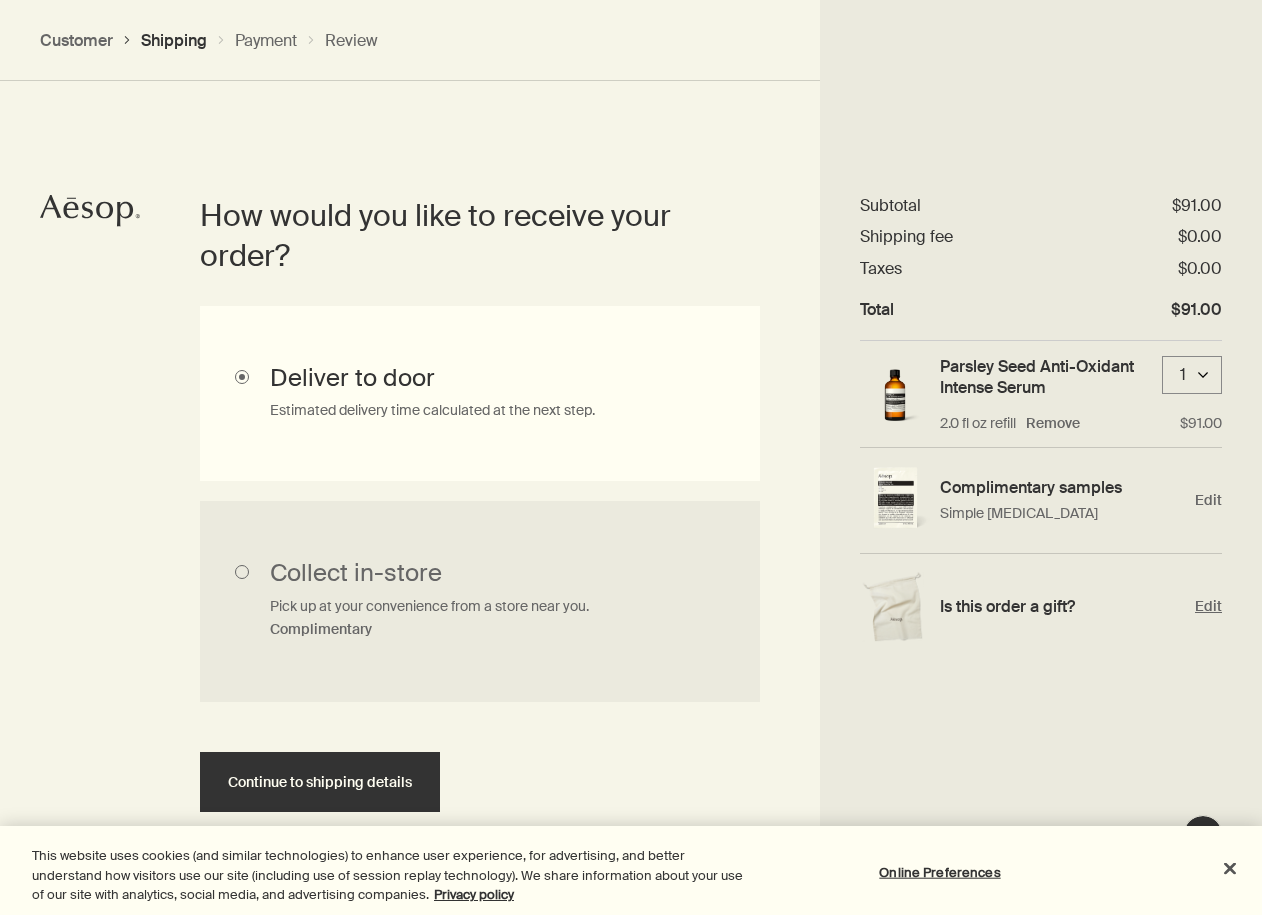scroll, scrollTop: 448, scrollLeft: 0, axis: vertical 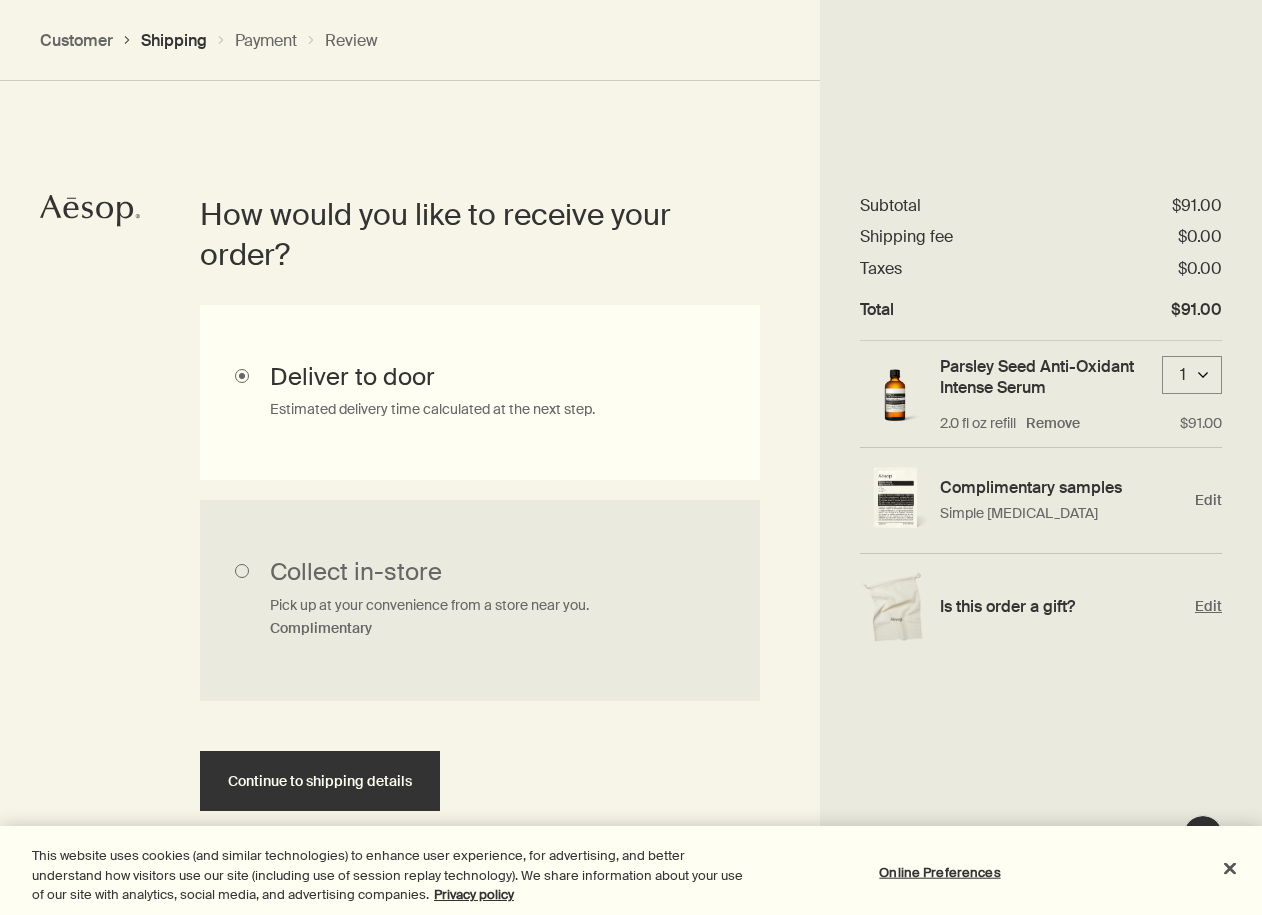 click on "Edit" at bounding box center [1208, 606] 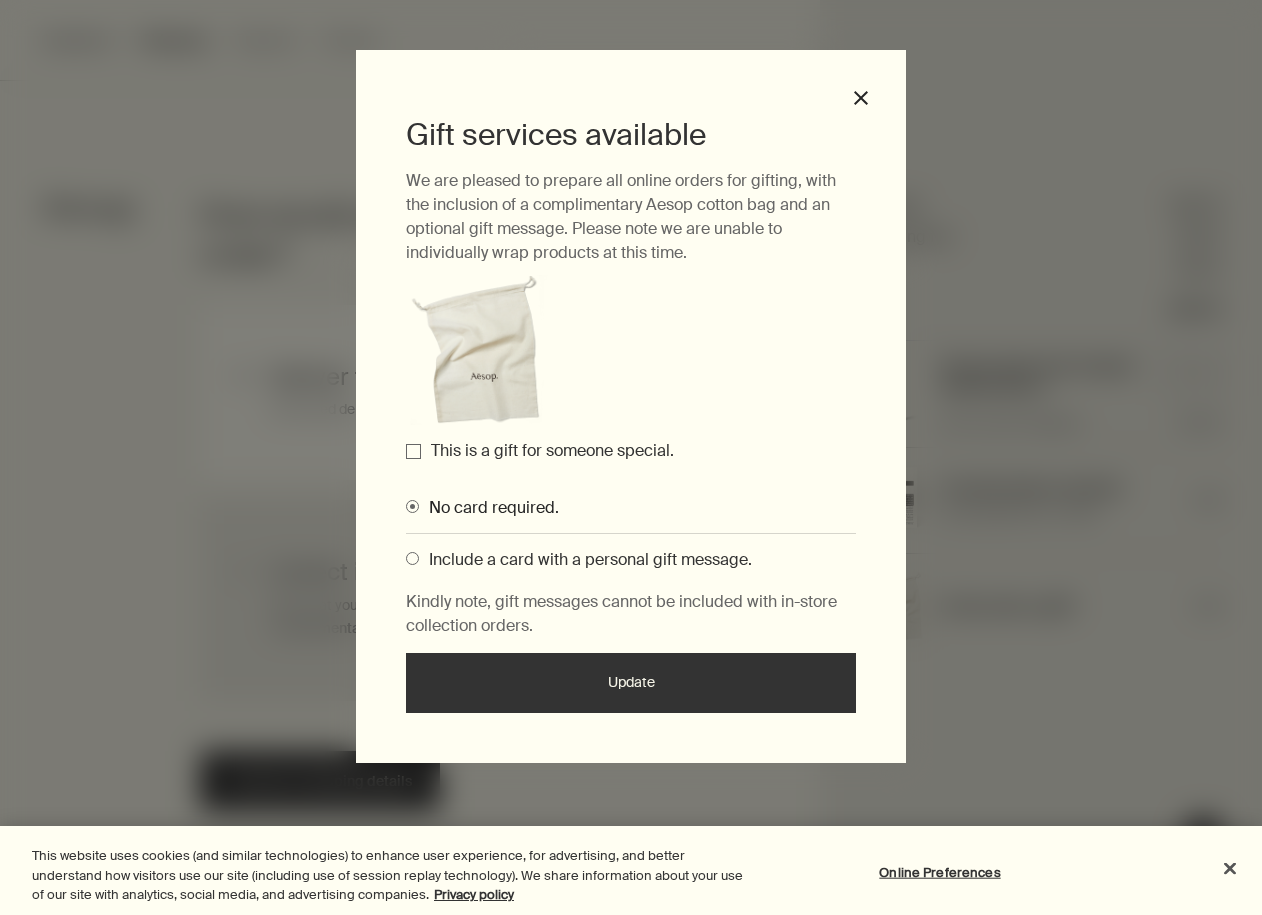 click on "This is a gift for someone special." at bounding box center (413, 451) 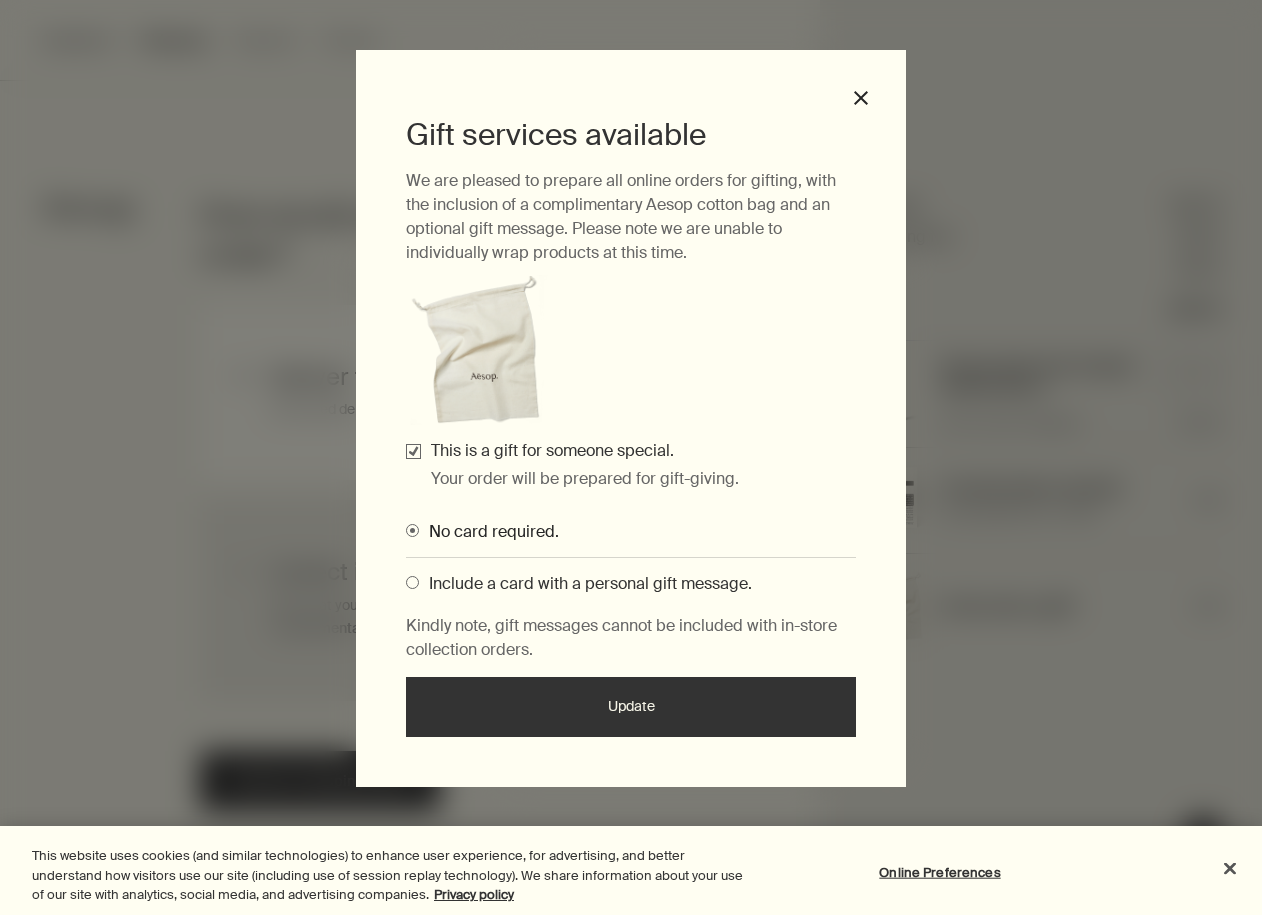 click on "Update" at bounding box center [631, 707] 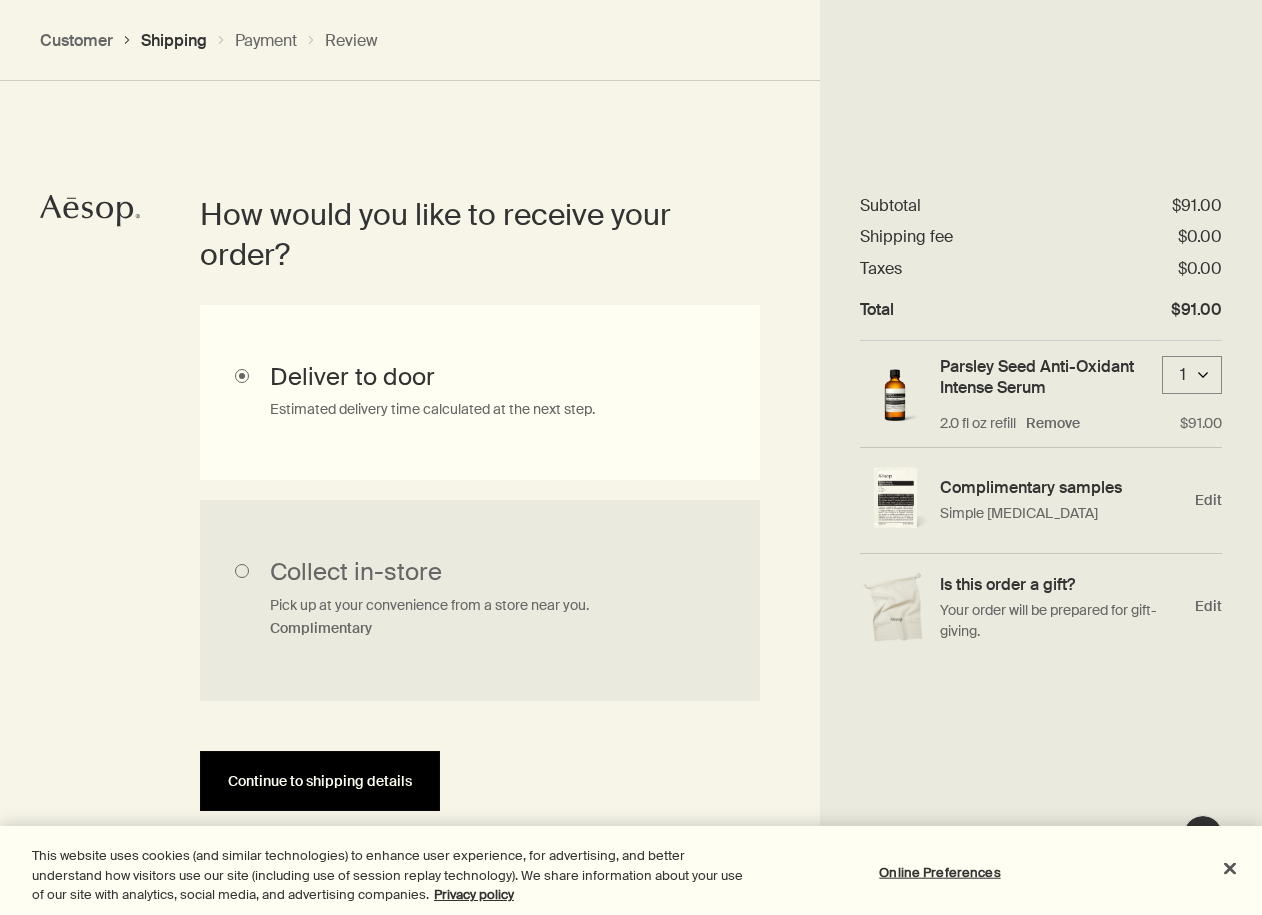 click on "Continue to shipping details" at bounding box center [320, 781] 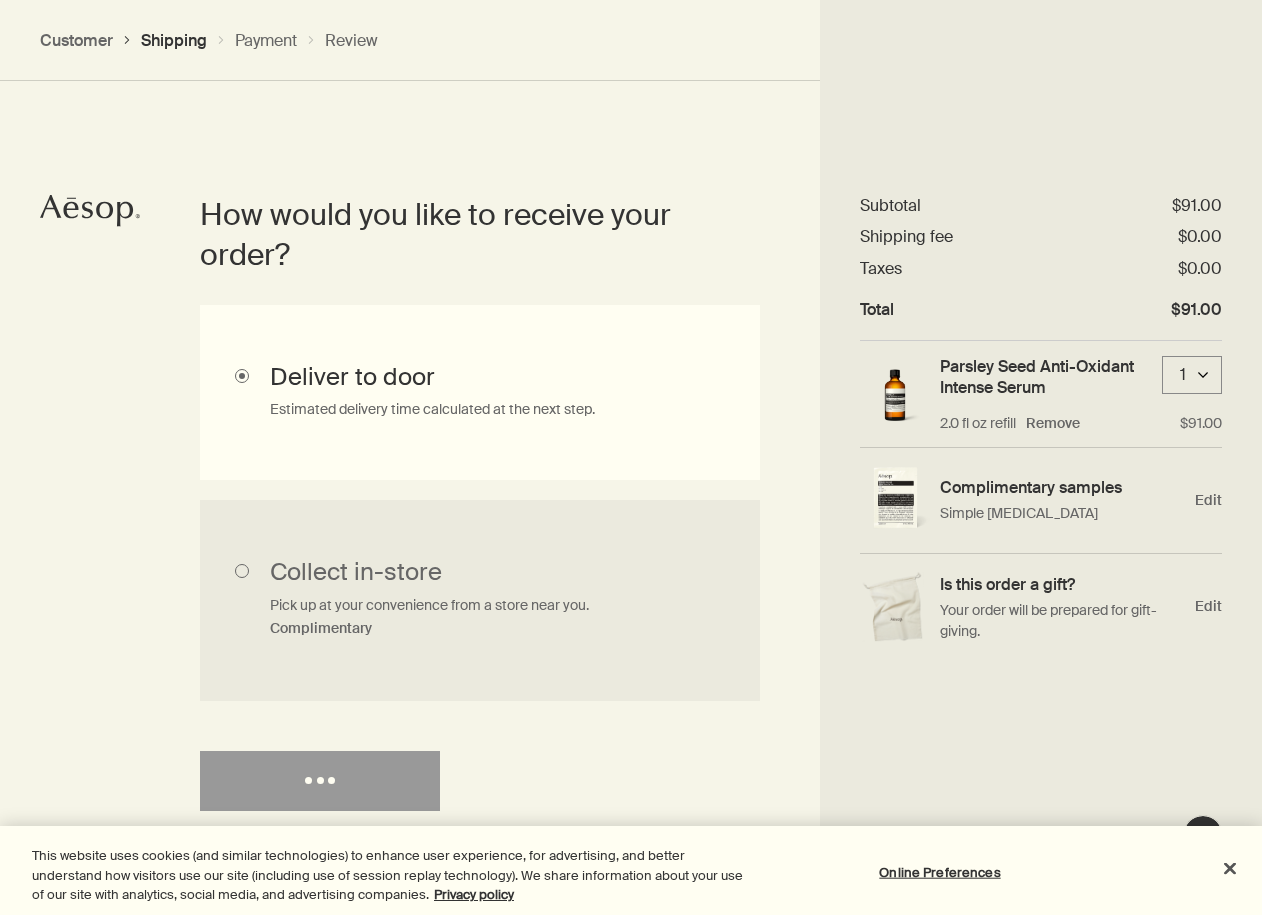 select on "US" 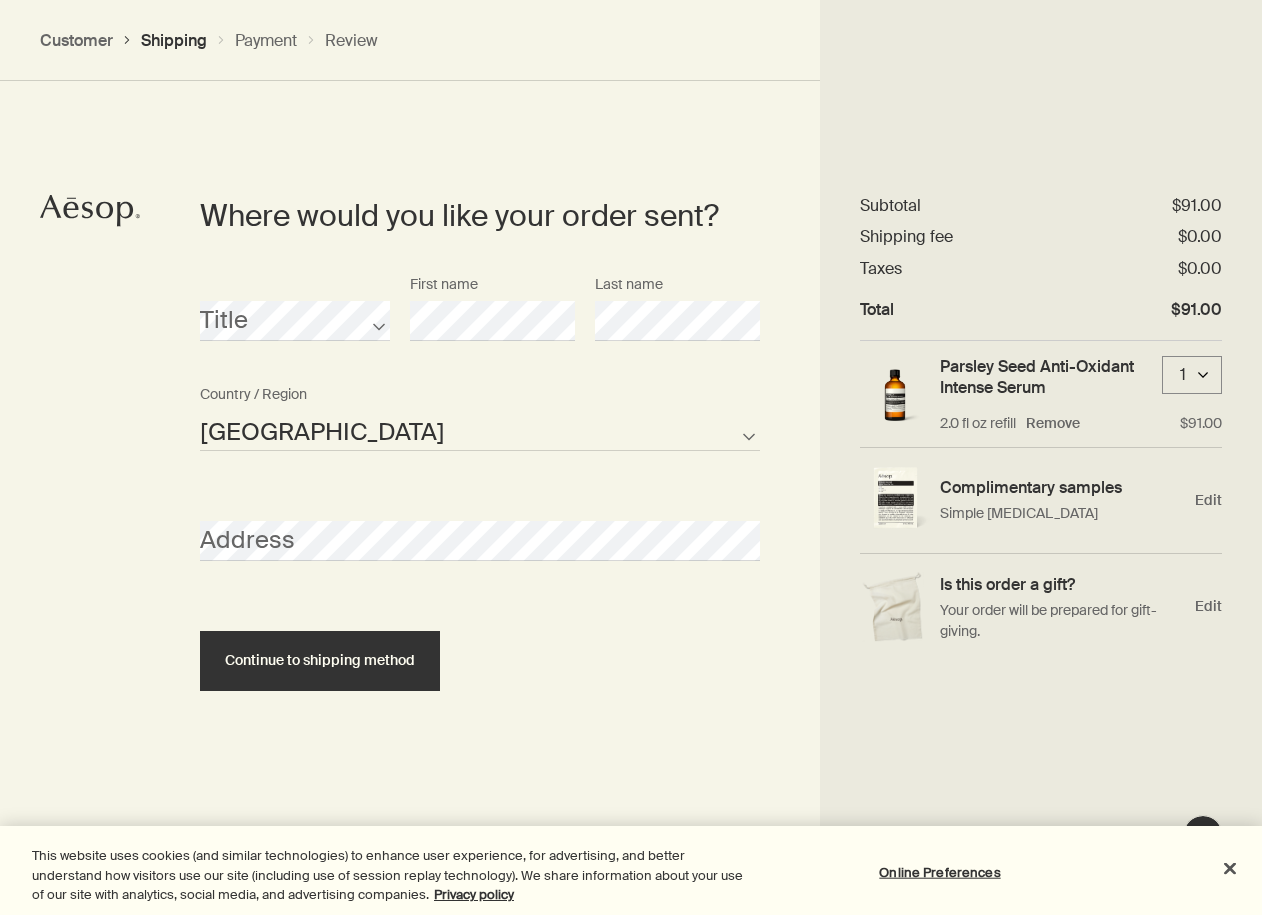 scroll, scrollTop: 865, scrollLeft: 0, axis: vertical 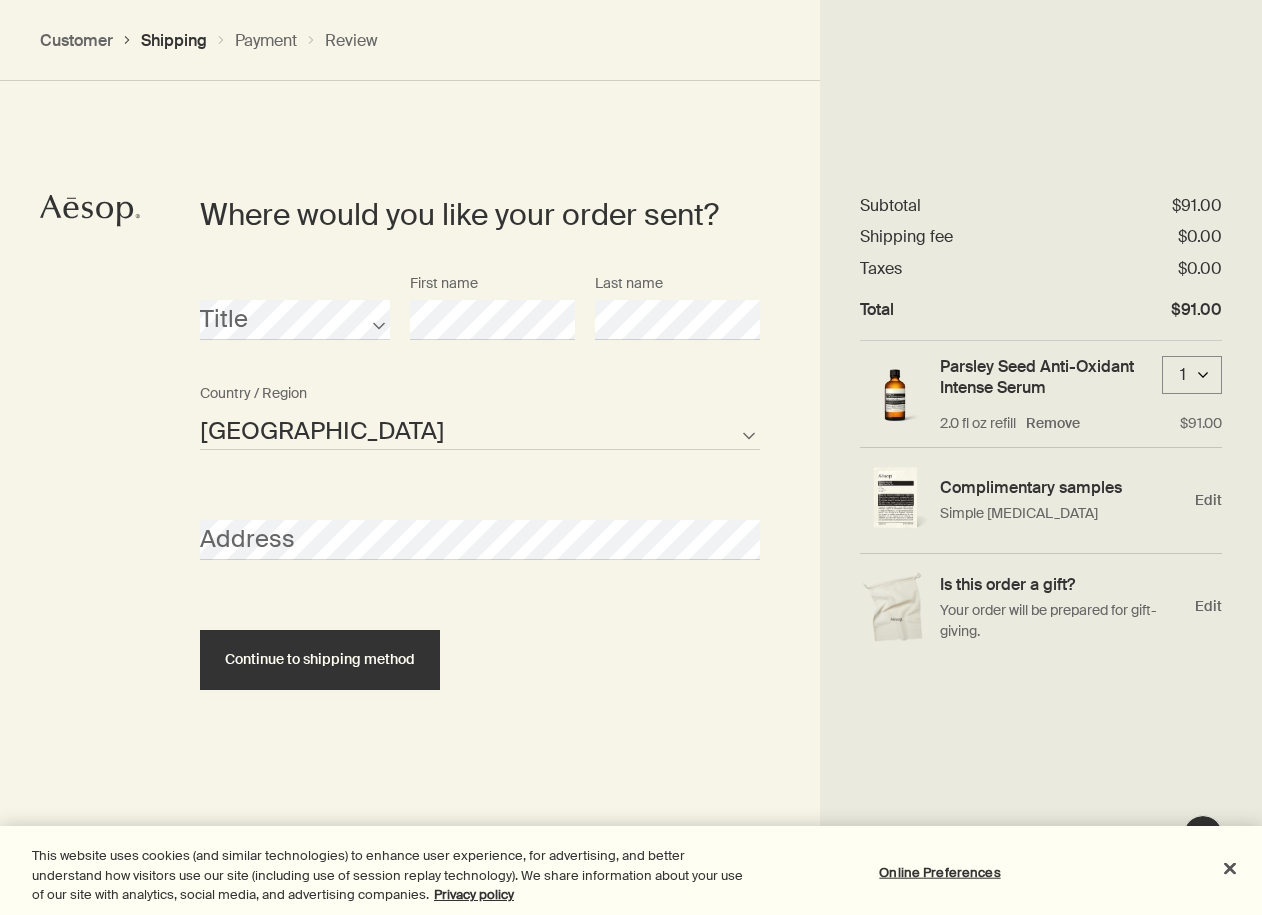 click on "Address" at bounding box center (480, 540) 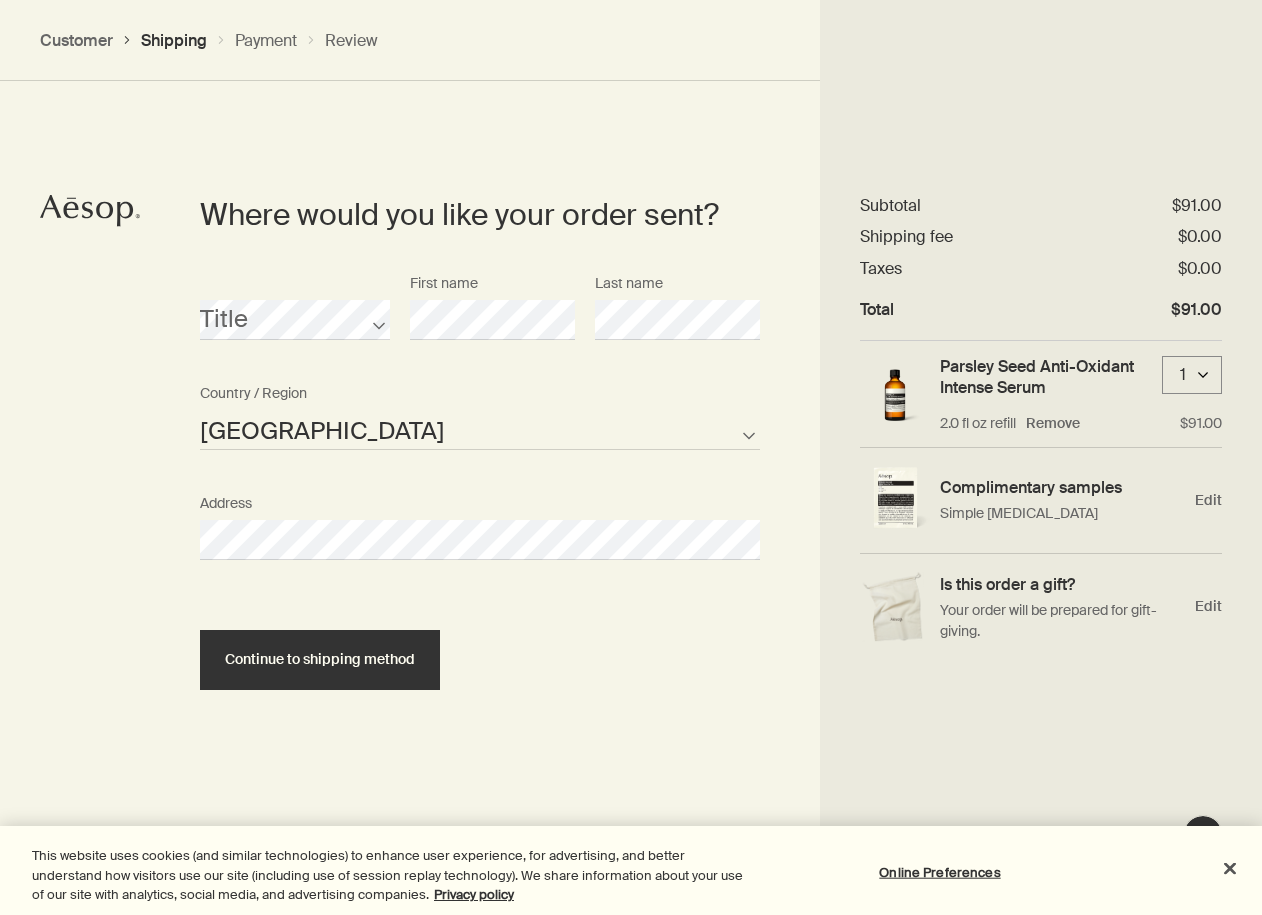 select on "US" 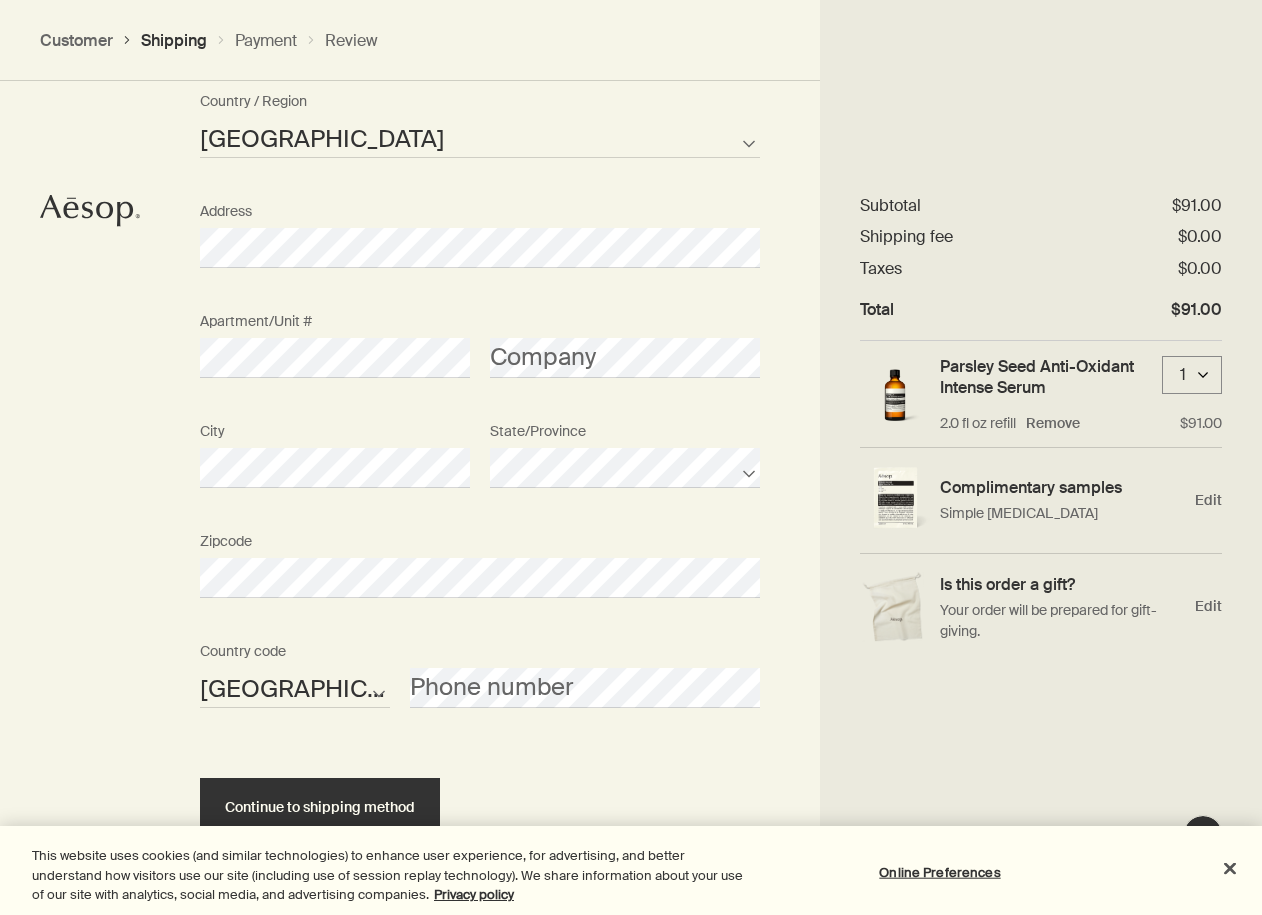 scroll, scrollTop: 1212, scrollLeft: 0, axis: vertical 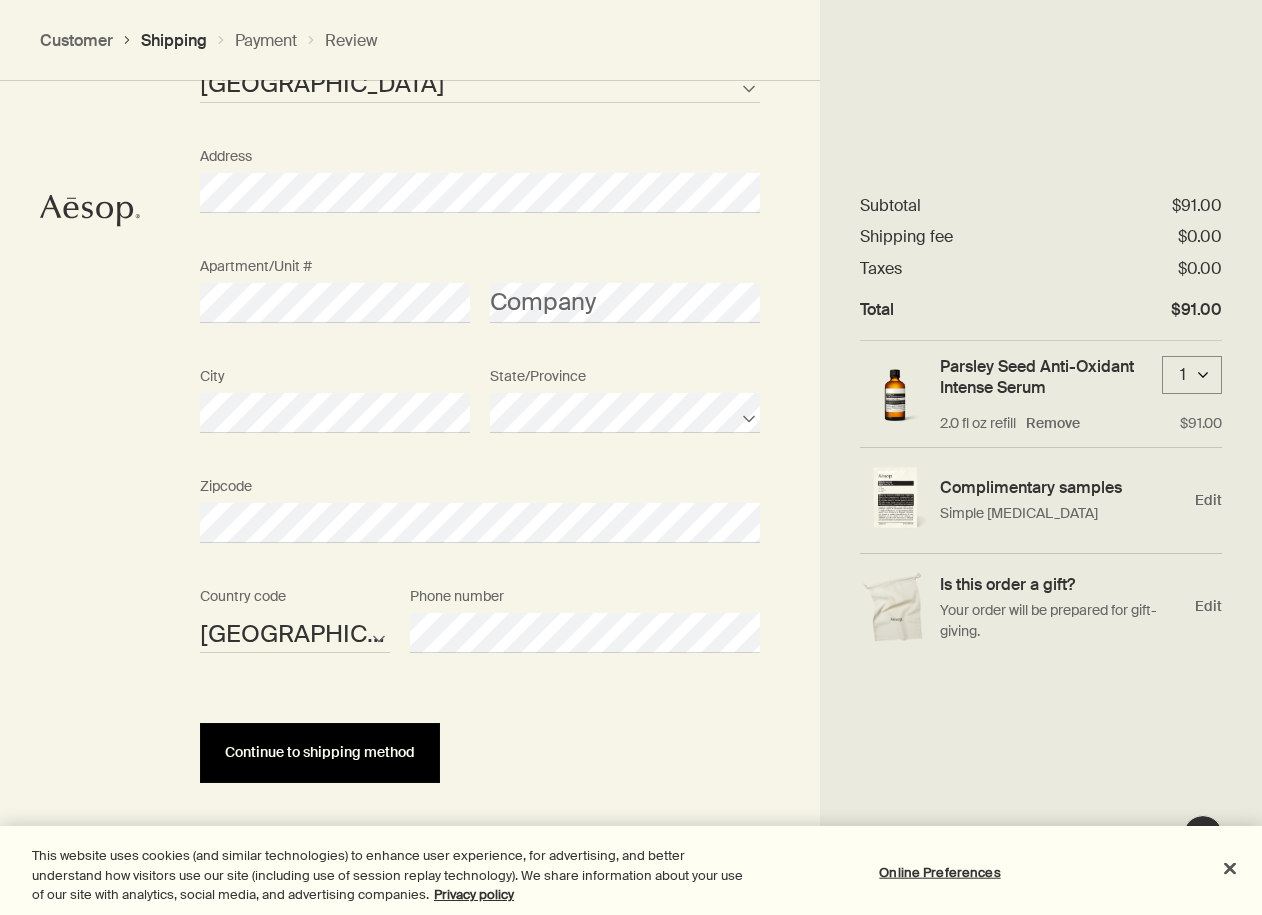 click on "Continue to shipping method" at bounding box center [320, 752] 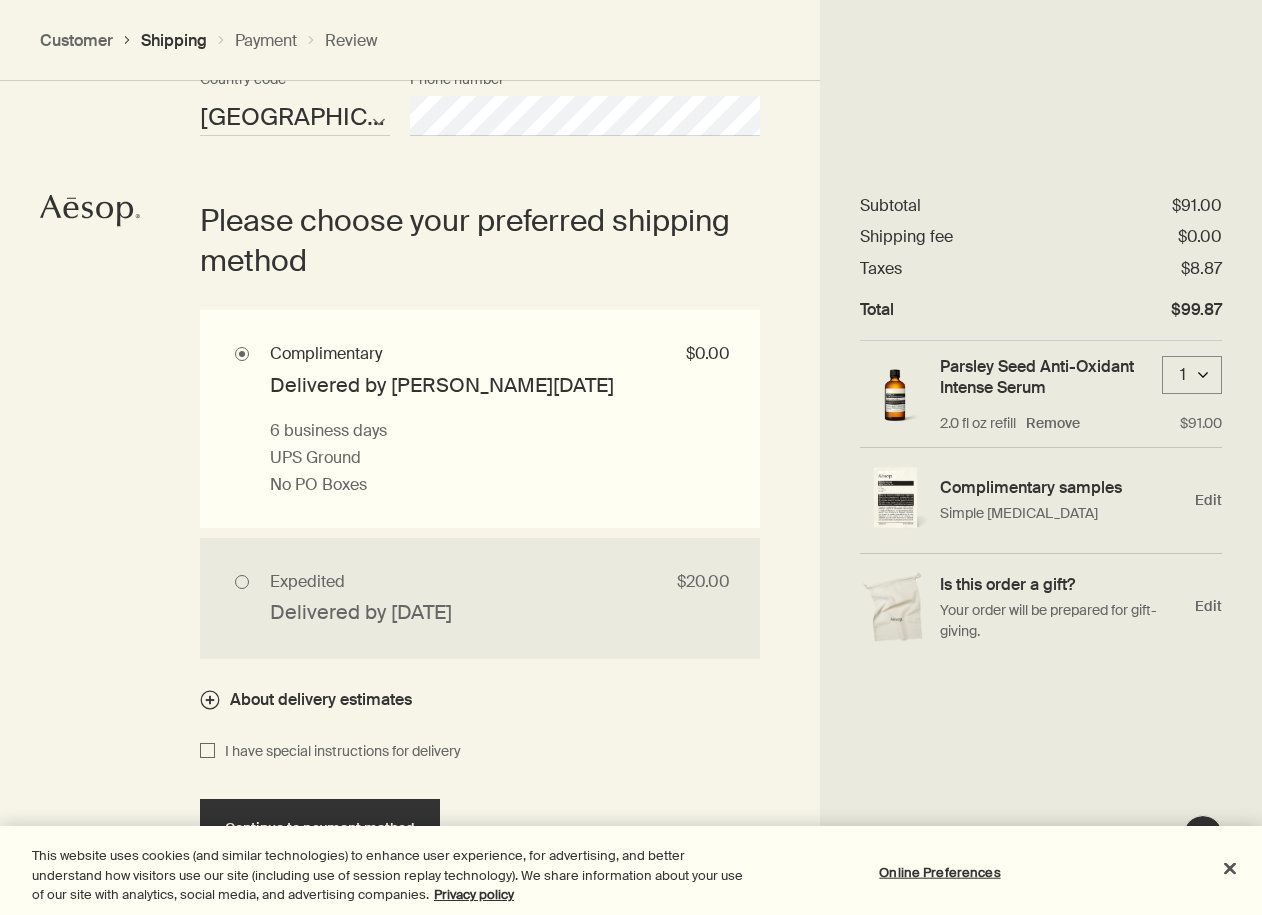 scroll, scrollTop: 1742, scrollLeft: 0, axis: vertical 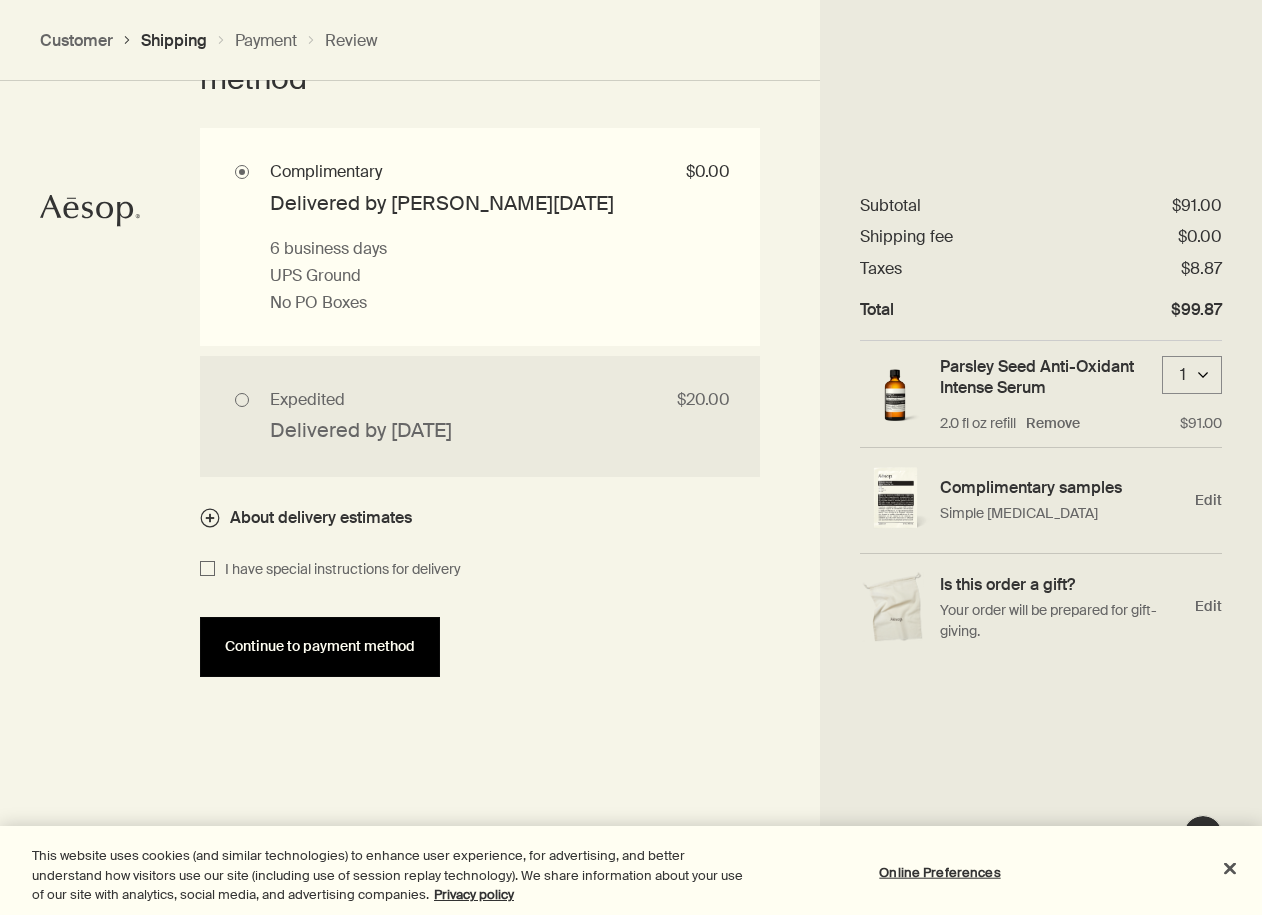 click on "Continue to payment method" at bounding box center [320, 646] 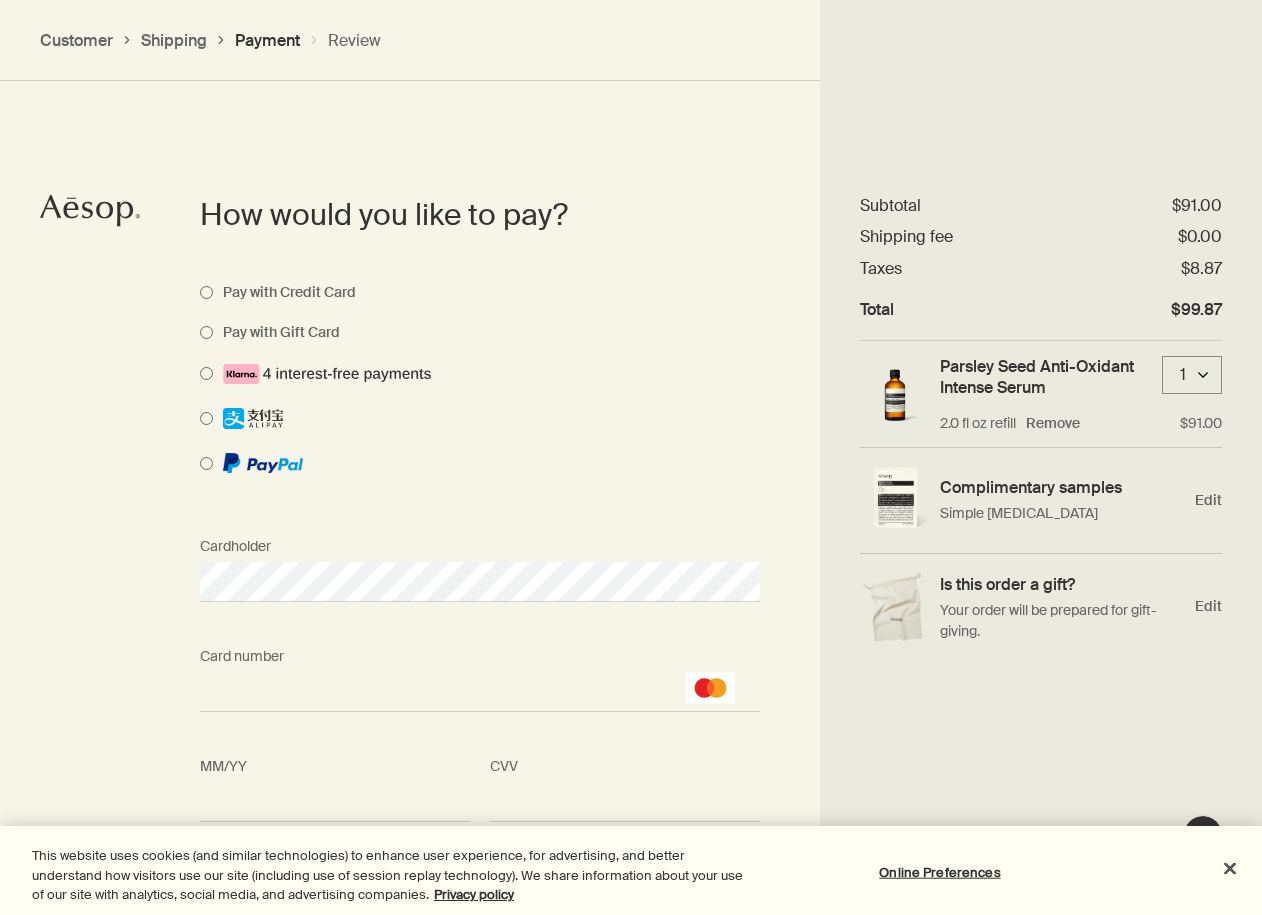scroll, scrollTop: 1641, scrollLeft: 0, axis: vertical 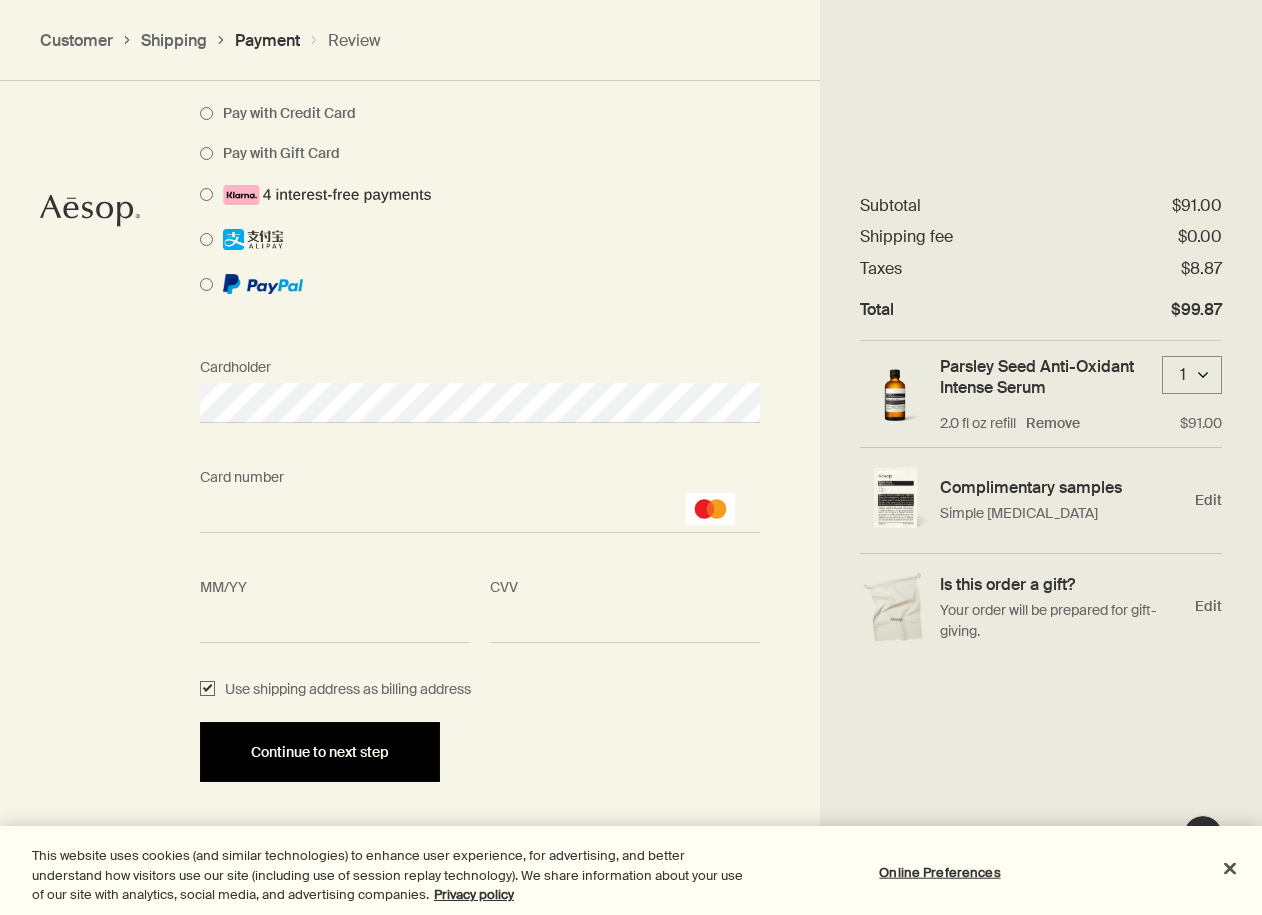 click on "Continue to next step" at bounding box center [320, 752] 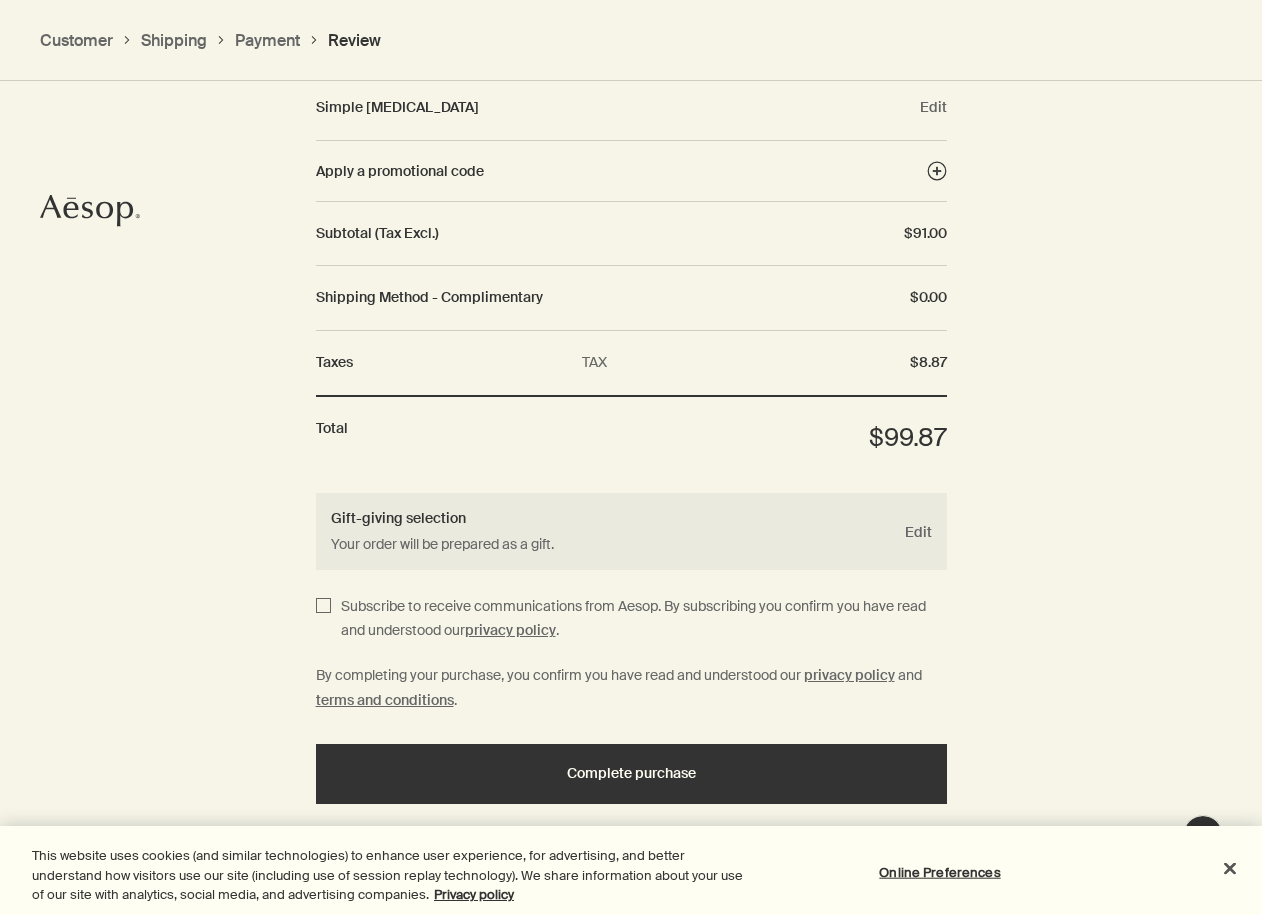 scroll, scrollTop: 2301, scrollLeft: 0, axis: vertical 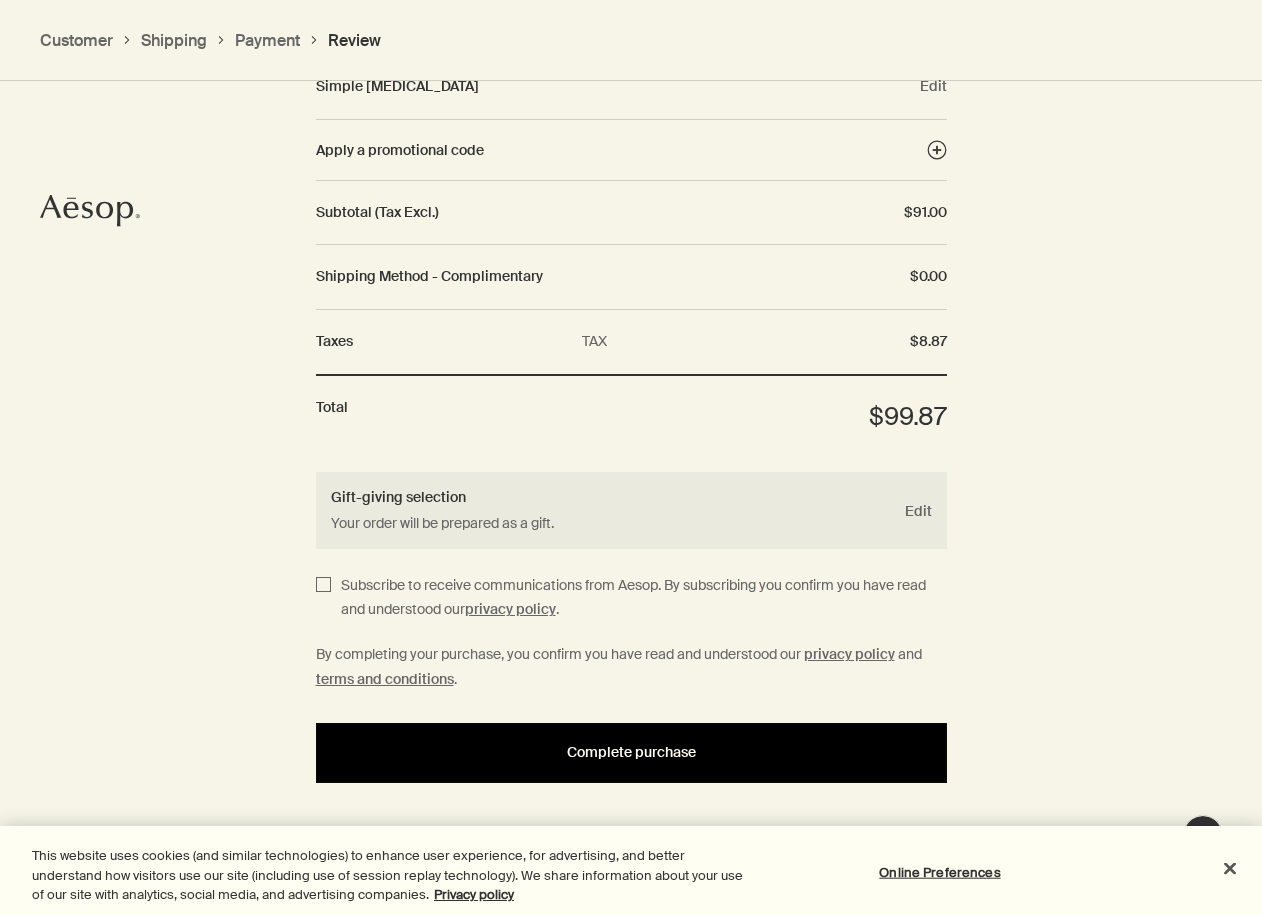 click on "Complete purchase" at bounding box center [631, 752] 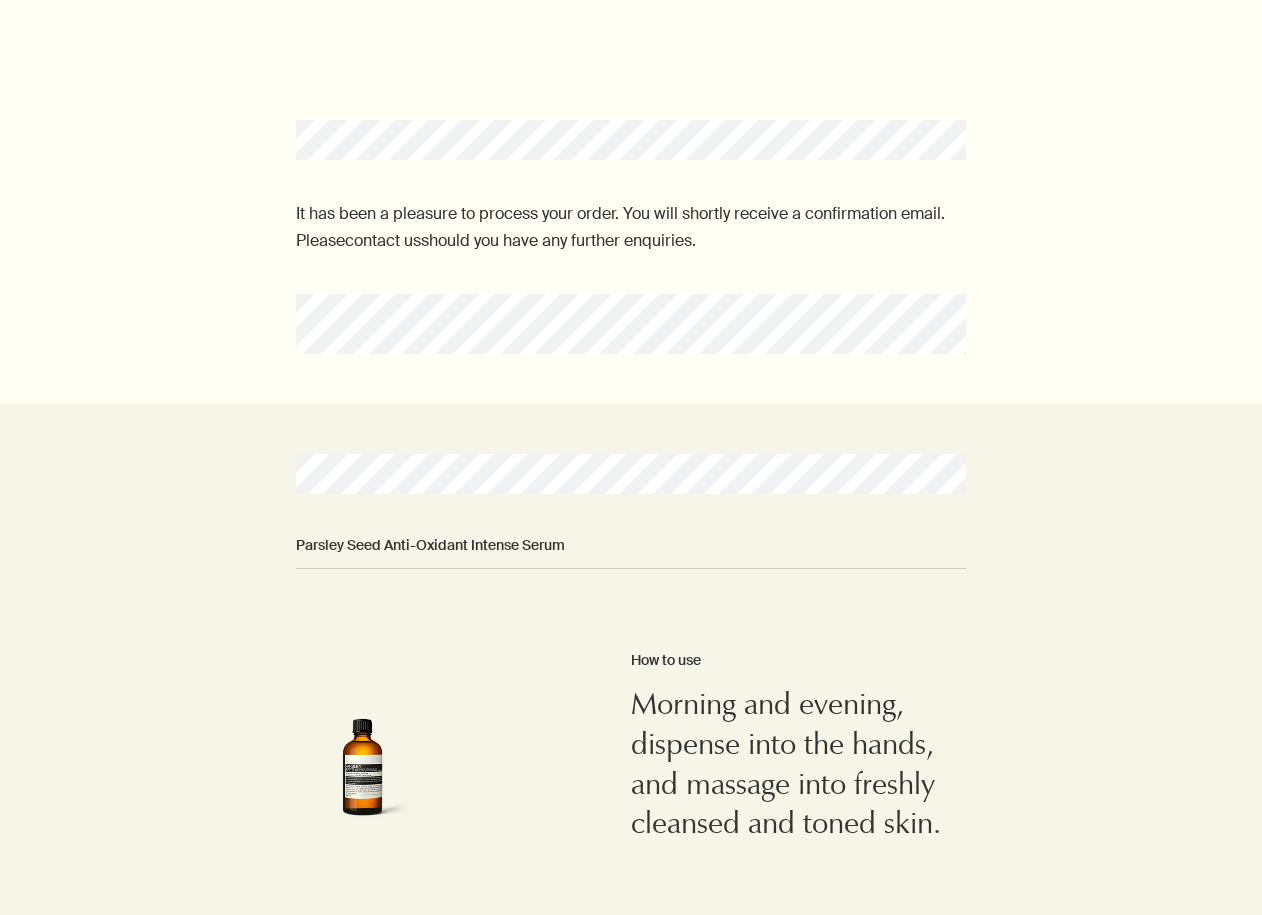 scroll, scrollTop: 0, scrollLeft: 0, axis: both 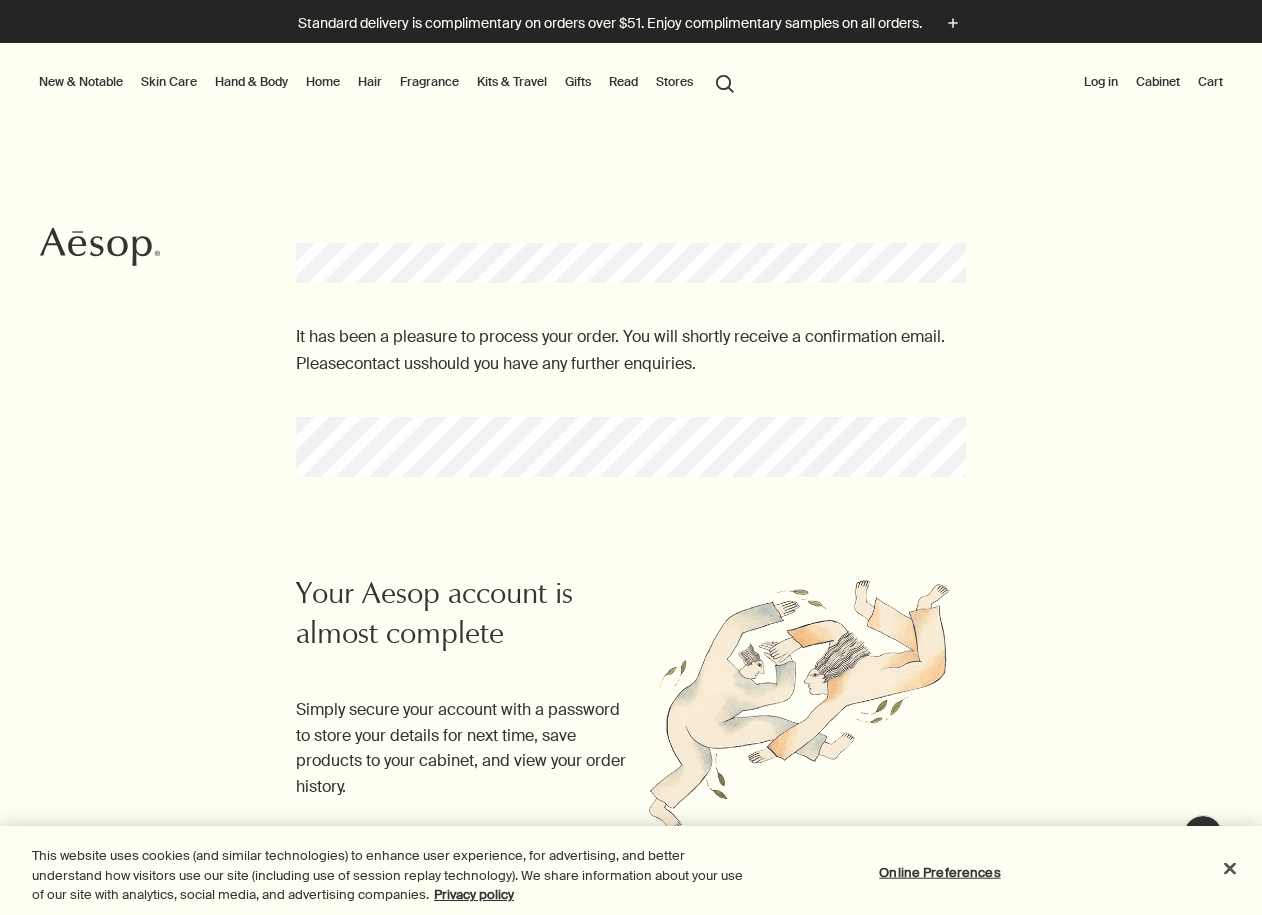 click on "search Search" at bounding box center (725, 82) 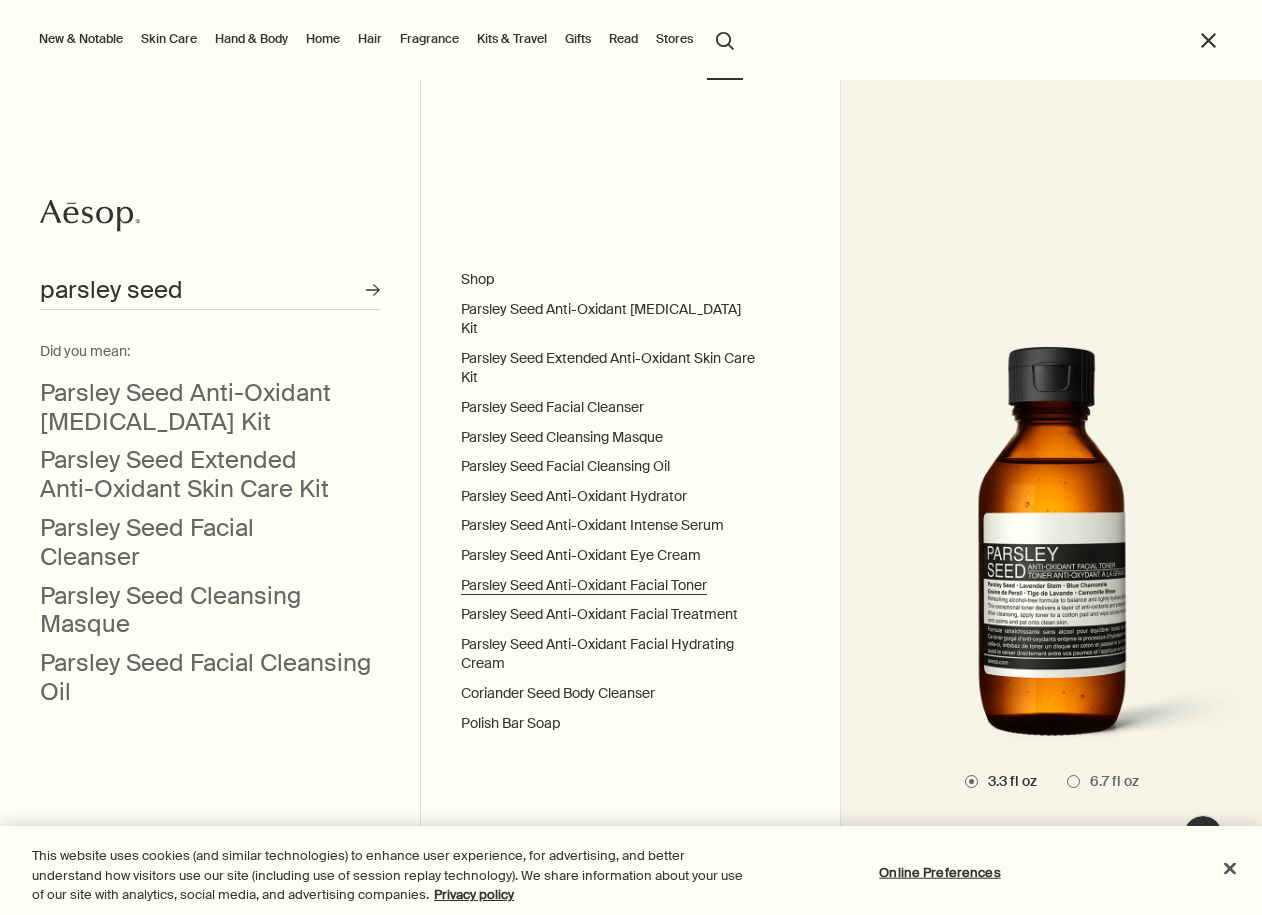 type on "parsley seed" 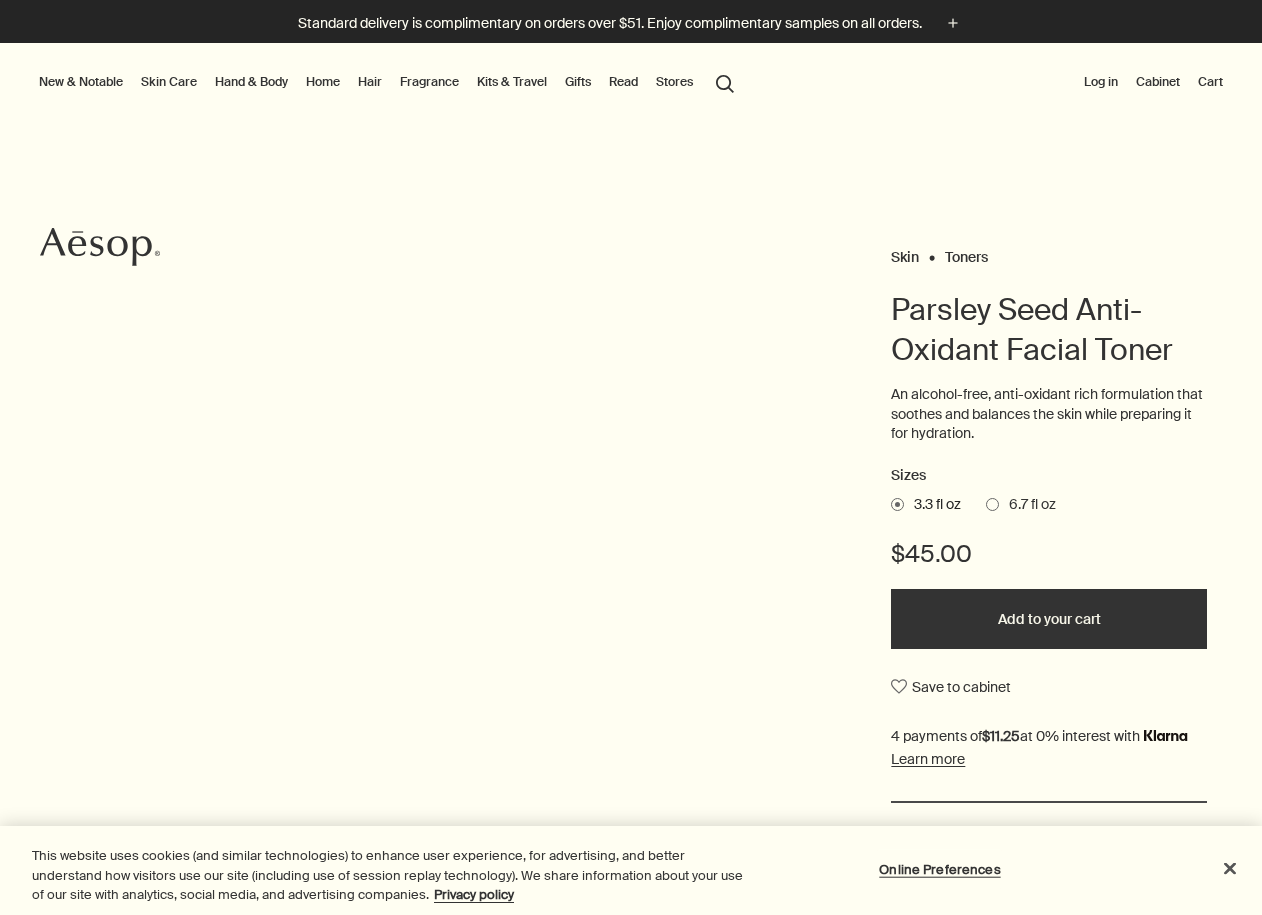 scroll, scrollTop: 0, scrollLeft: 0, axis: both 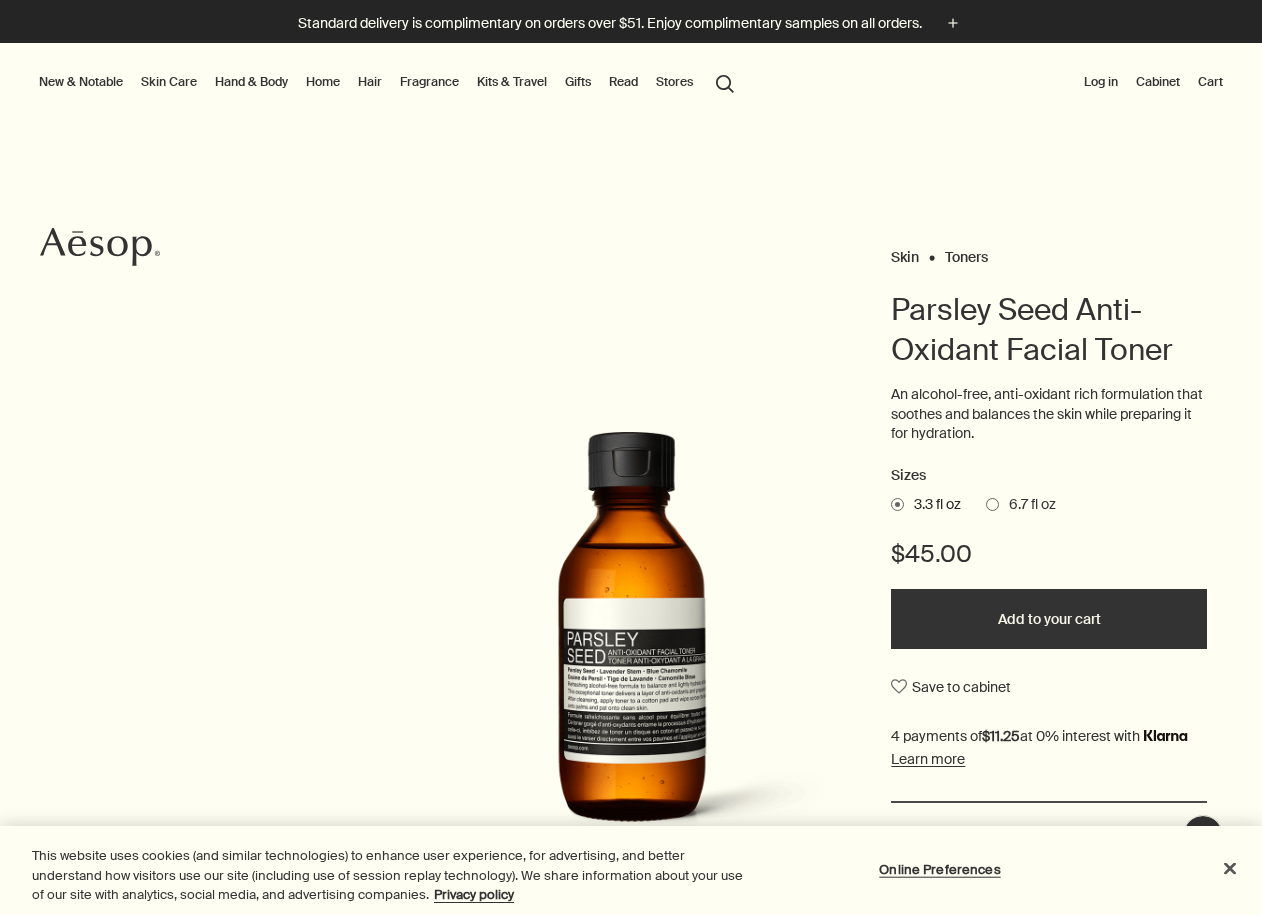 click at bounding box center [992, 504] 